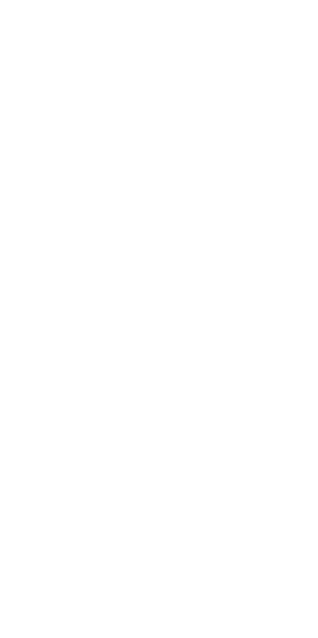 scroll, scrollTop: 0, scrollLeft: 0, axis: both 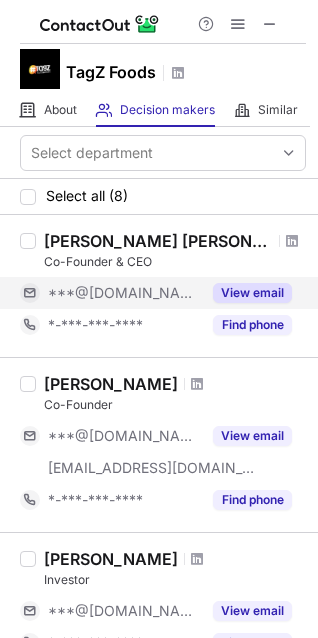 click on "View email" at bounding box center (252, 293) 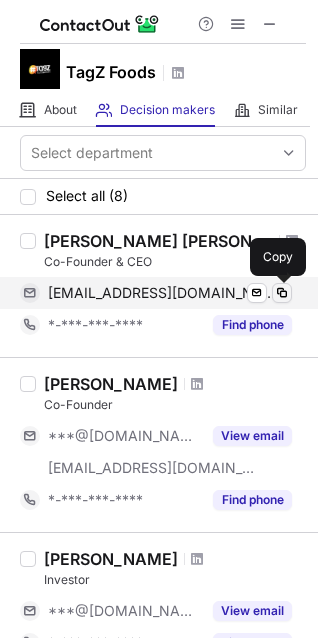 click at bounding box center [282, 293] 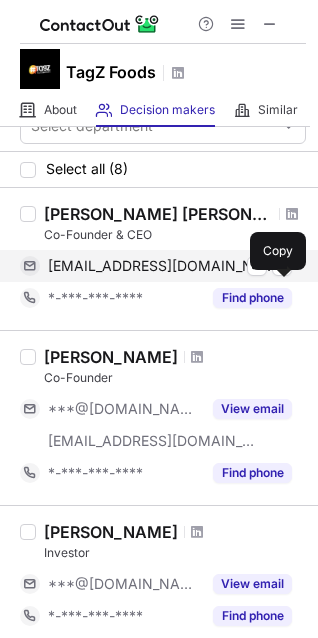 scroll, scrollTop: 57, scrollLeft: 0, axis: vertical 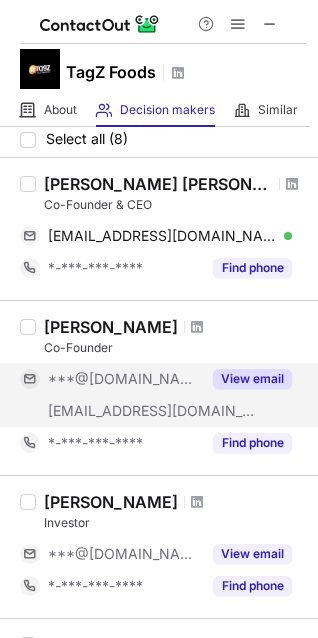 click on "View email" at bounding box center (252, 379) 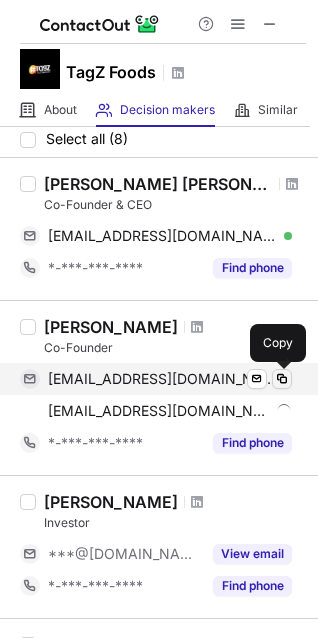 click at bounding box center [282, 379] 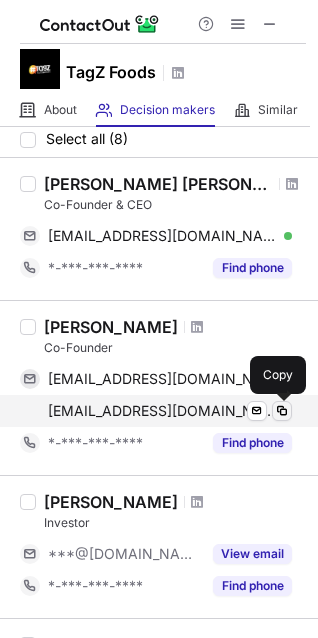 click at bounding box center (282, 411) 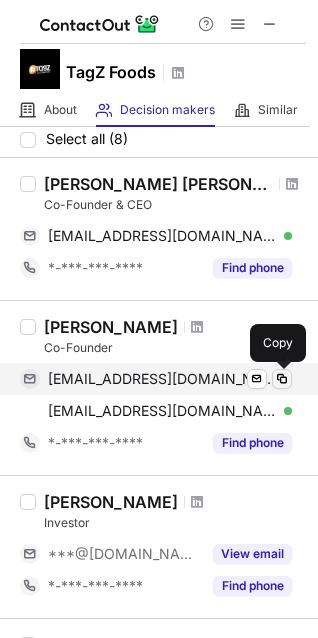 click at bounding box center (282, 379) 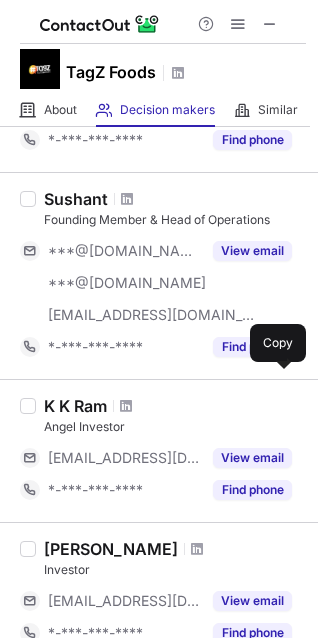 scroll, scrollTop: 509, scrollLeft: 0, axis: vertical 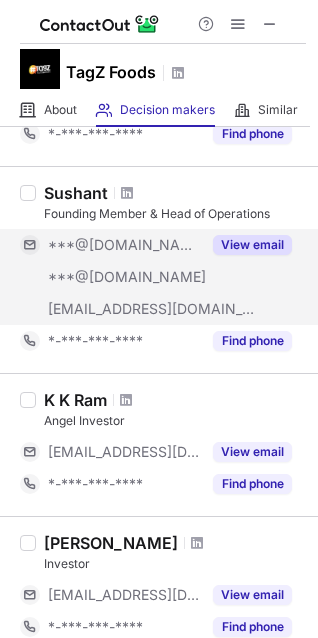 click on "View email" at bounding box center (252, 245) 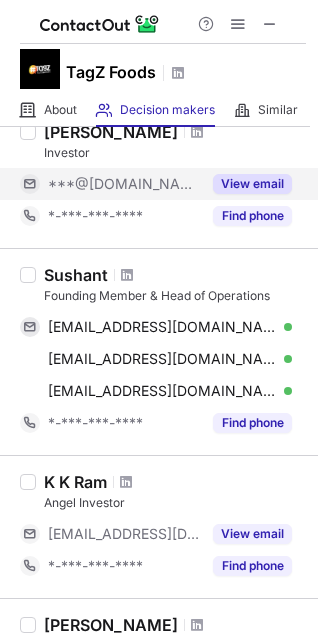 scroll, scrollTop: 529, scrollLeft: 0, axis: vertical 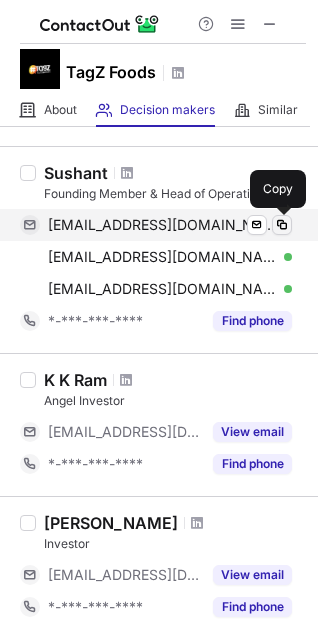 click at bounding box center [282, 225] 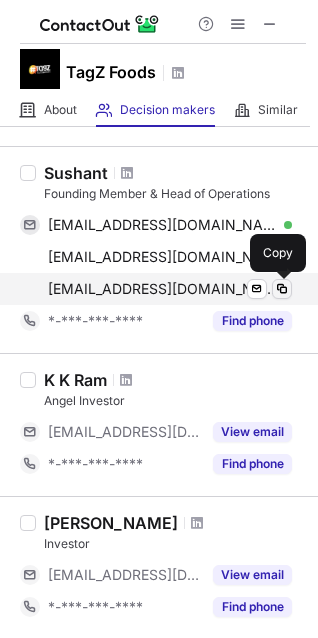click at bounding box center [282, 289] 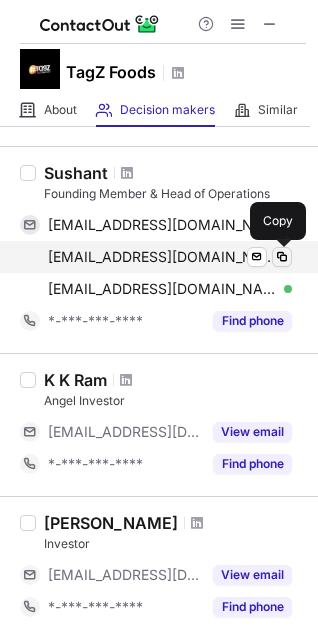 click at bounding box center [282, 257] 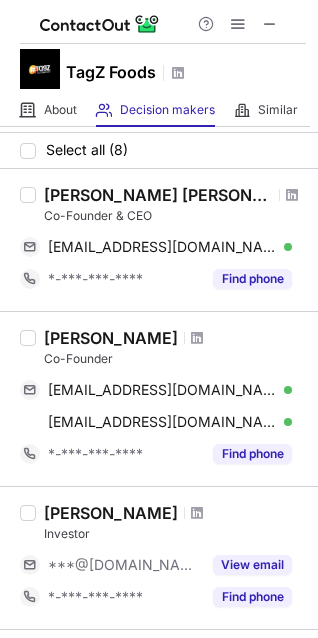 scroll, scrollTop: 0, scrollLeft: 0, axis: both 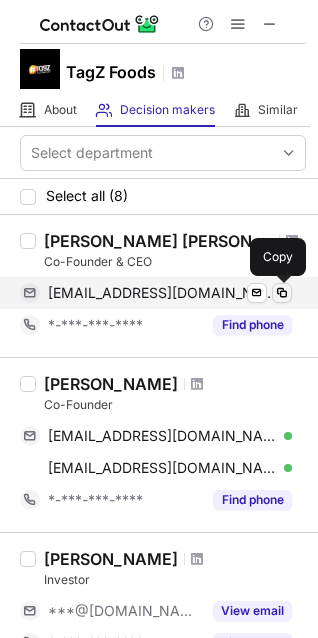 click at bounding box center [282, 293] 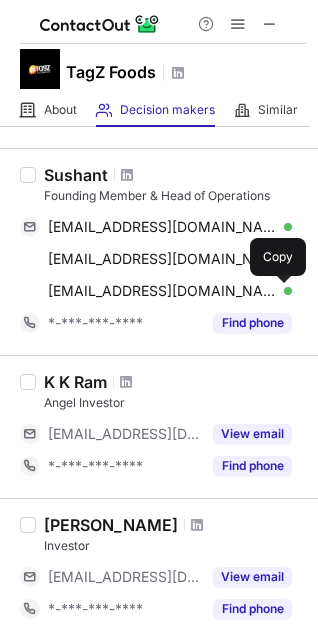 scroll, scrollTop: 496, scrollLeft: 0, axis: vertical 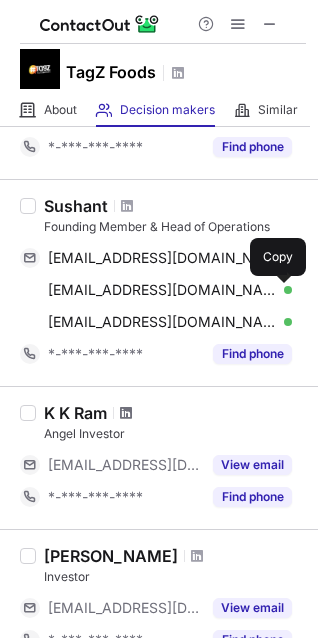 click at bounding box center (126, 413) 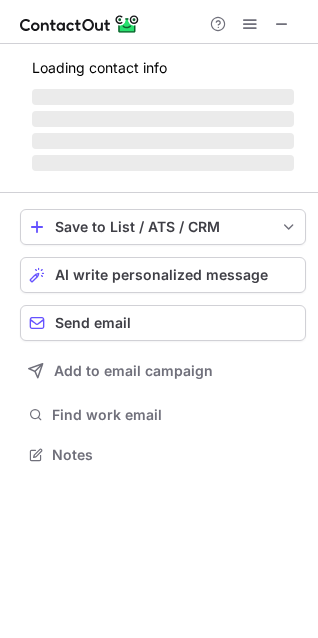 scroll, scrollTop: 10, scrollLeft: 10, axis: both 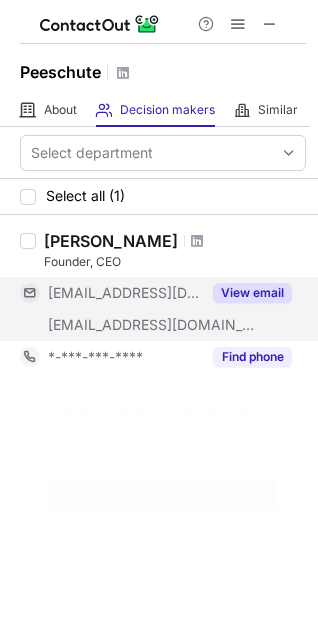 click on "View email" at bounding box center (252, 293) 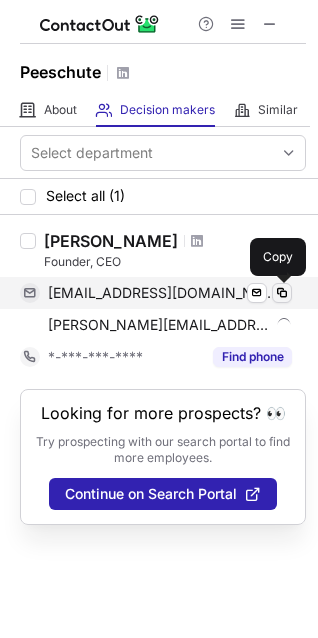 click at bounding box center [282, 293] 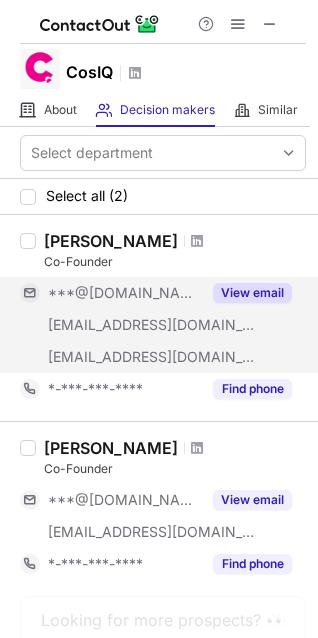 click on "View email" at bounding box center [252, 293] 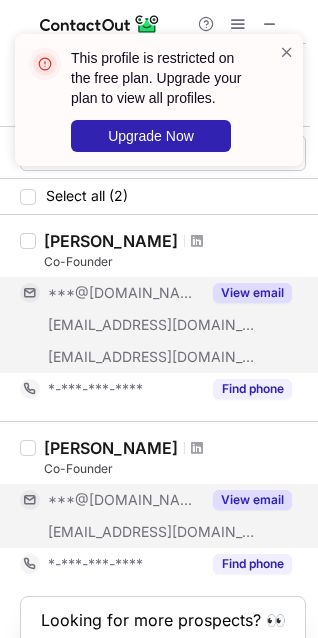click on "View email" at bounding box center (252, 500) 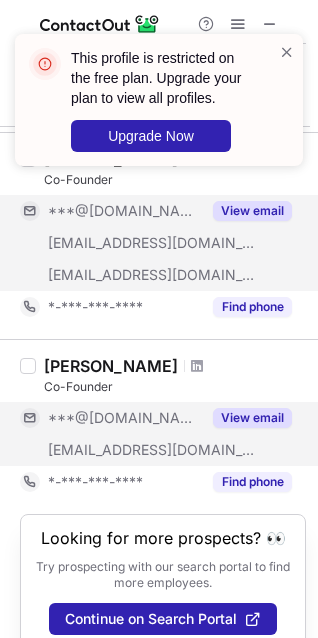 scroll, scrollTop: 110, scrollLeft: 0, axis: vertical 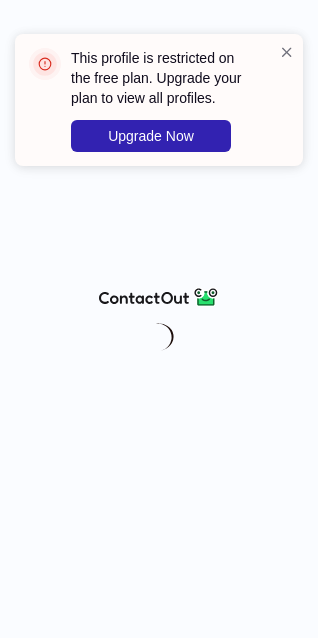 click on "This profile is restricted on the free plan. Upgrade your plan to view all profiles. Upgrade Now" at bounding box center (159, 108) 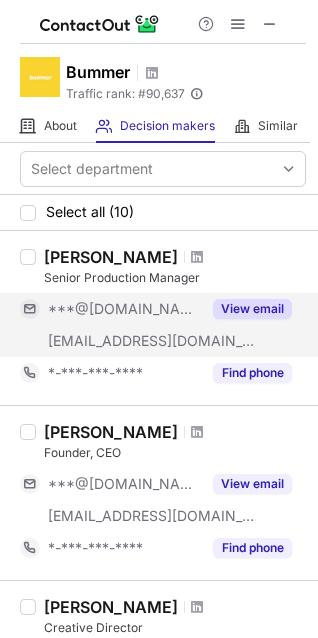 click on "View email" at bounding box center [252, 309] 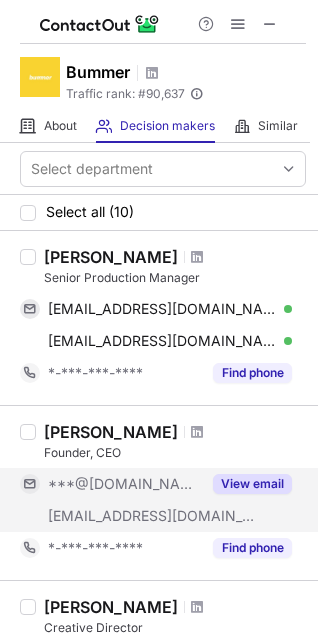 click on "View email" at bounding box center [252, 484] 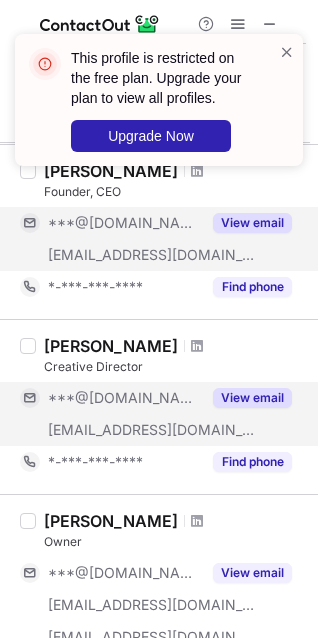 click on "View email" at bounding box center (252, 398) 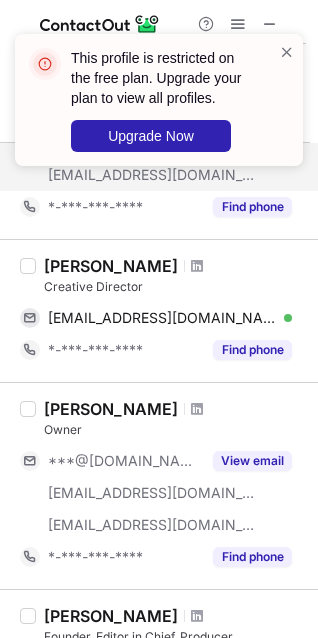 scroll, scrollTop: 342, scrollLeft: 0, axis: vertical 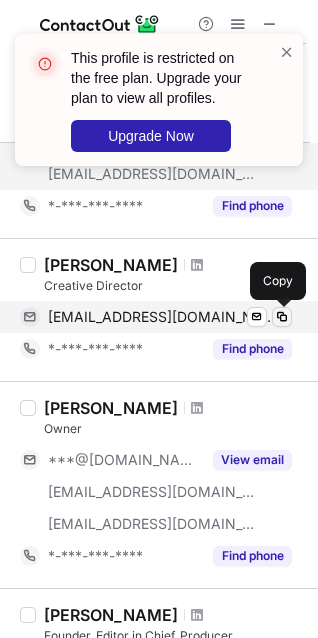 click at bounding box center [282, 317] 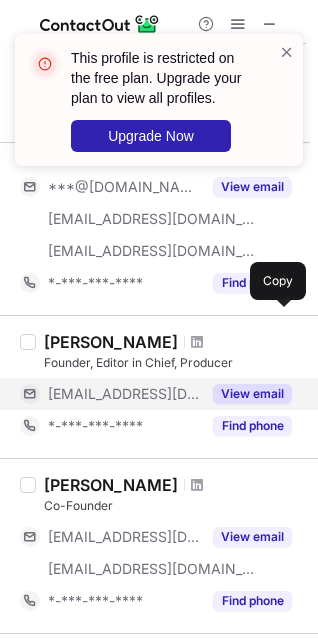scroll, scrollTop: 631, scrollLeft: 0, axis: vertical 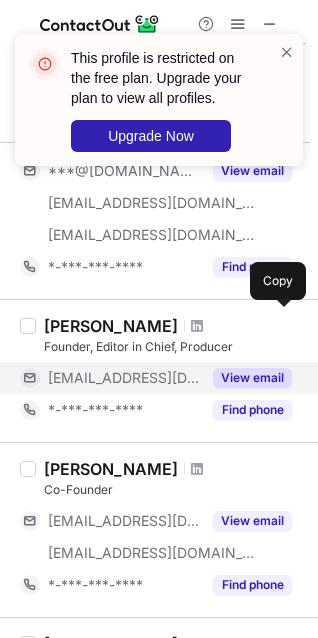 click on "View email" at bounding box center [252, 378] 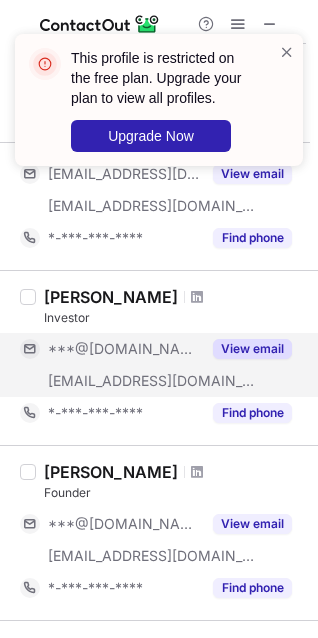 scroll, scrollTop: 887, scrollLeft: 0, axis: vertical 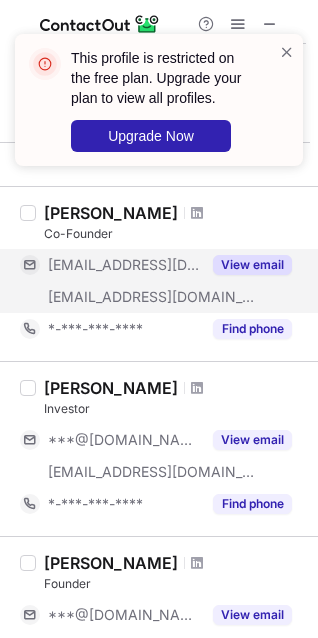 click on "View email" at bounding box center (246, 265) 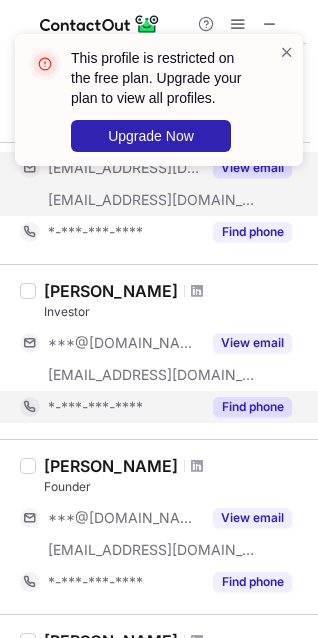 scroll, scrollTop: 1026, scrollLeft: 0, axis: vertical 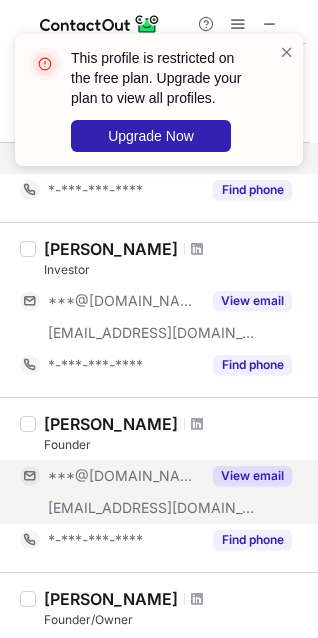 click on "View email" at bounding box center [252, 476] 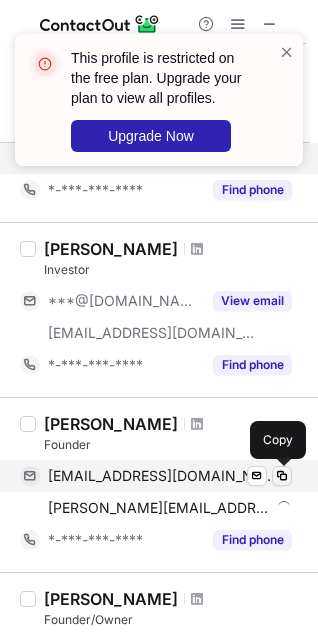 click at bounding box center [282, 476] 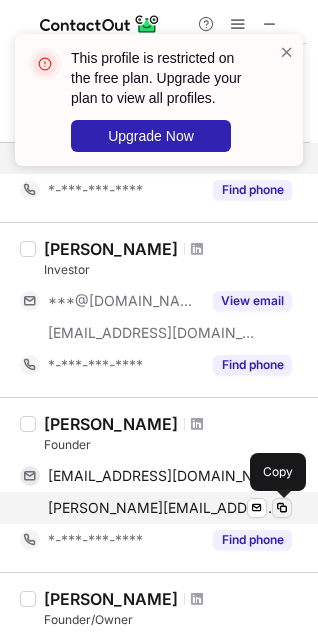 click at bounding box center [282, 508] 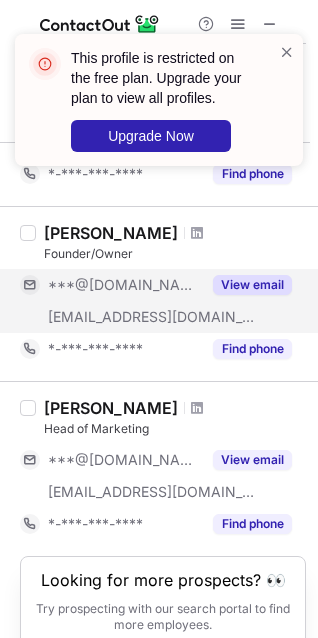 scroll, scrollTop: 1462, scrollLeft: 0, axis: vertical 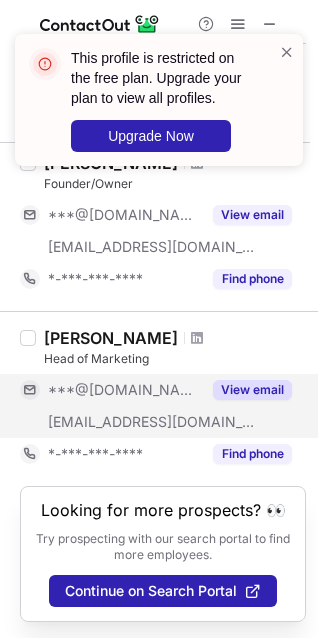 click on "View email" at bounding box center (252, 390) 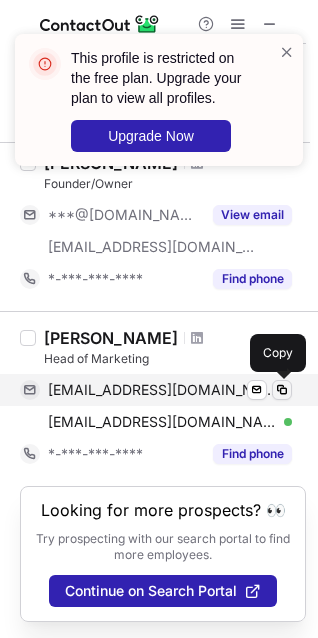 click at bounding box center [282, 390] 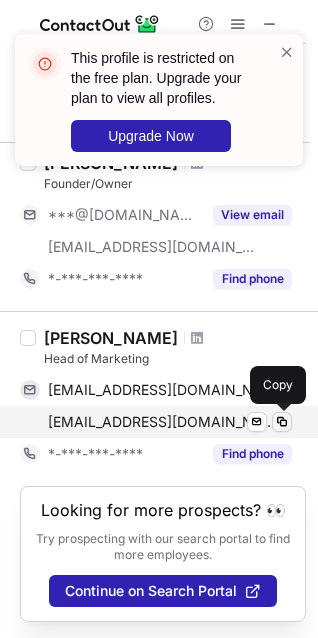 click at bounding box center [282, 422] 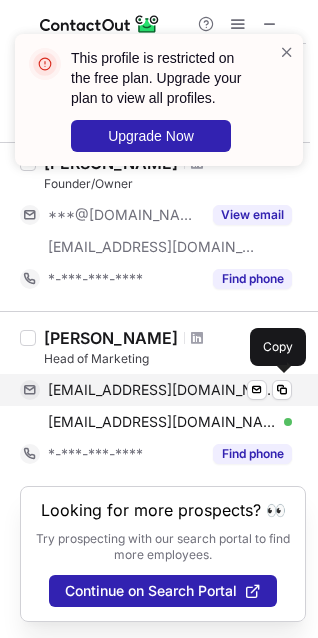 click on "[EMAIL_ADDRESS][DOMAIN_NAME] Verified Send email Copy" at bounding box center (156, 390) 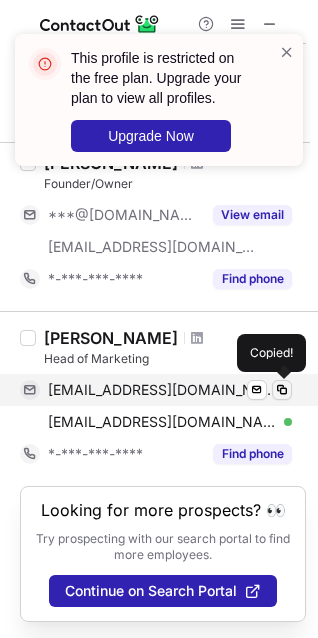 click at bounding box center [282, 390] 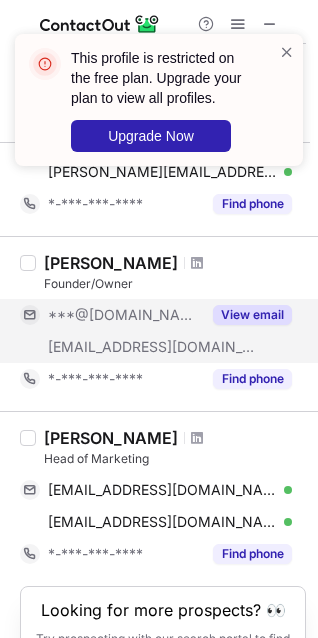 scroll, scrollTop: 1337, scrollLeft: 0, axis: vertical 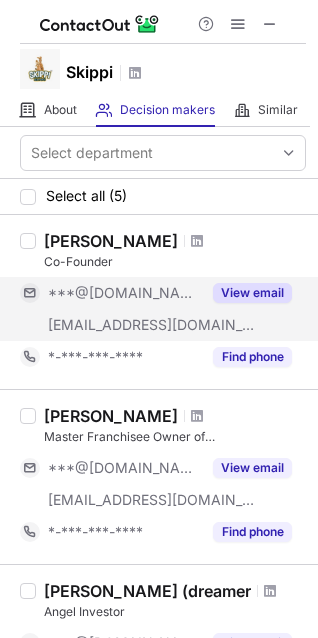 click on "View email" at bounding box center (246, 293) 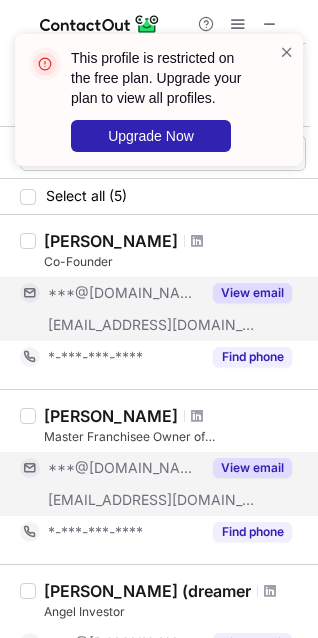click on "View email" at bounding box center [252, 468] 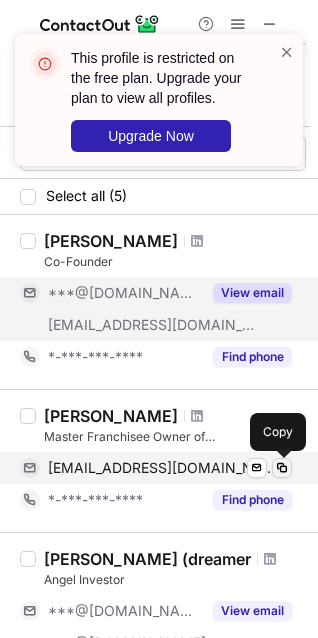 click at bounding box center [282, 468] 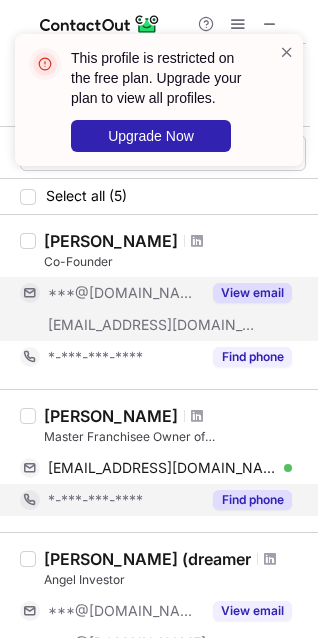 click on "Find phone" at bounding box center (252, 500) 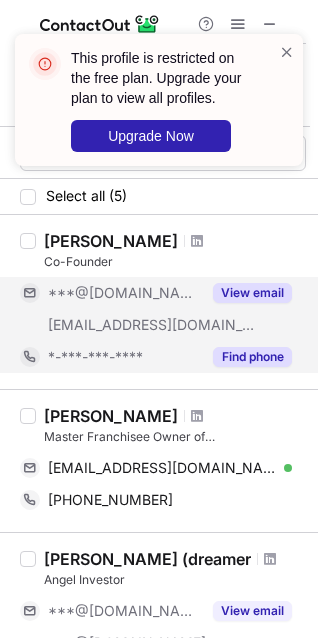 click on "Find phone" at bounding box center [252, 357] 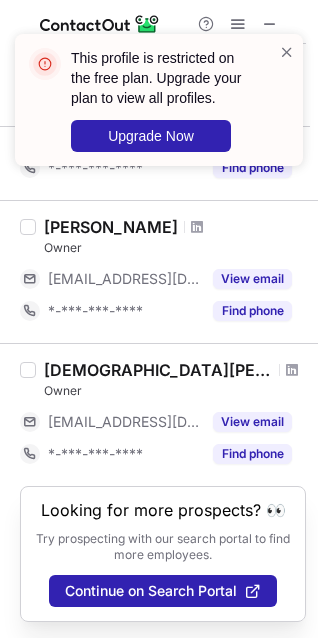 scroll, scrollTop: 0, scrollLeft: 0, axis: both 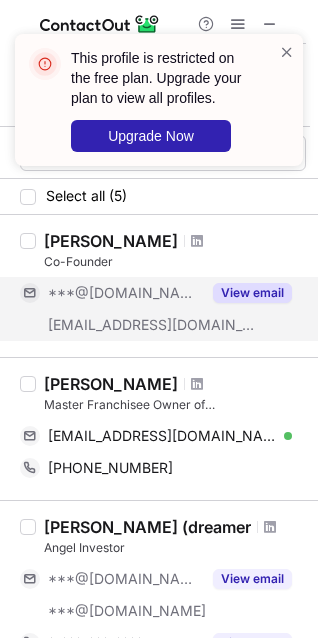 click on "View email" at bounding box center [252, 293] 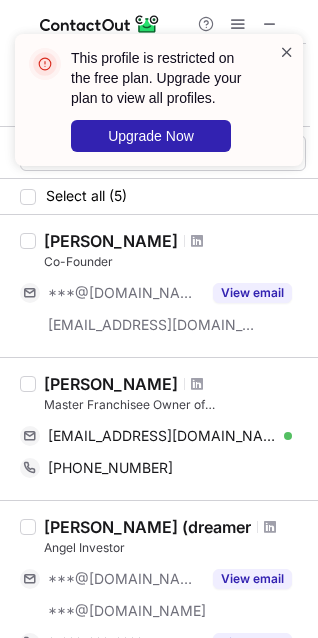 click at bounding box center [287, 52] 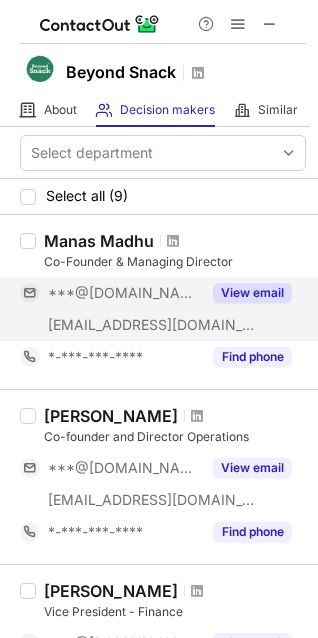 click on "View email" at bounding box center [252, 293] 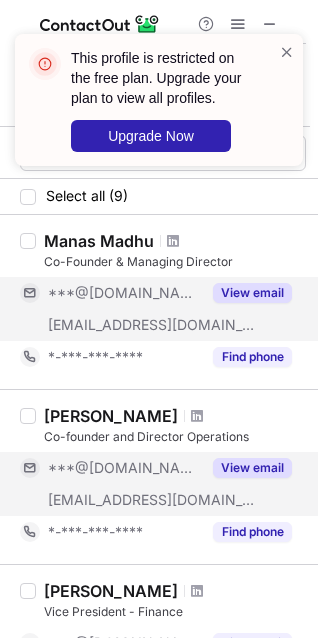 click on "View email" at bounding box center (246, 468) 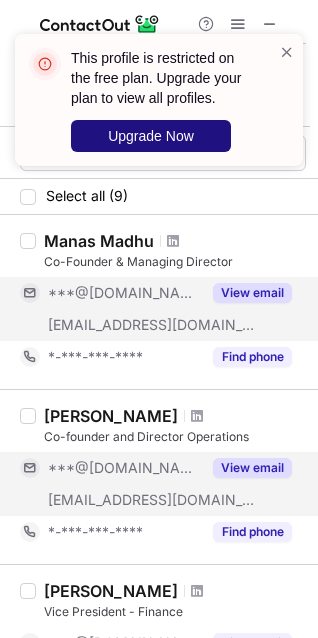 click on "Upgrade Now" at bounding box center (151, 136) 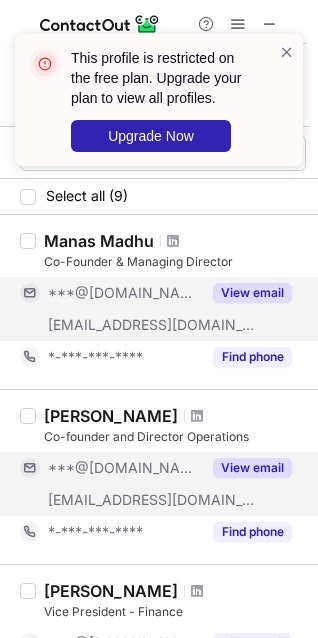 click on "View email" at bounding box center [252, 468] 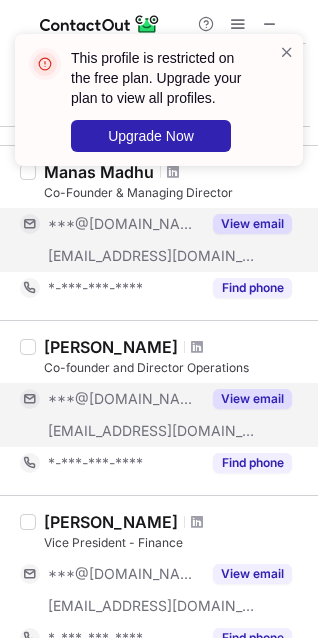 scroll, scrollTop: 81, scrollLeft: 0, axis: vertical 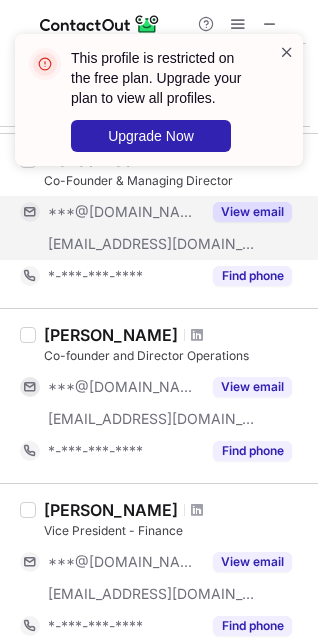 click at bounding box center [287, 52] 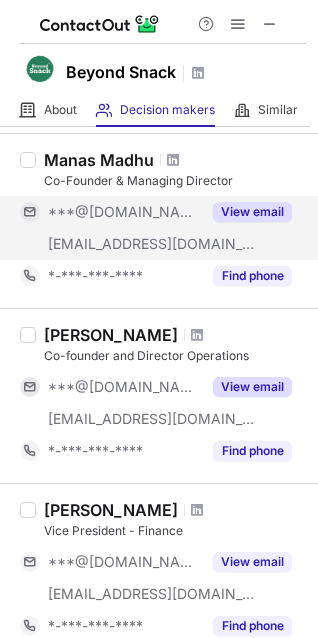 click on "View email" at bounding box center [252, 387] 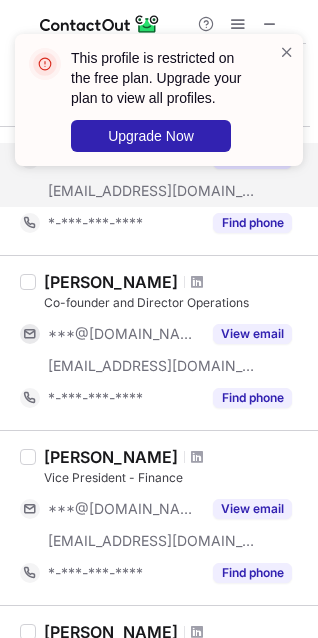 scroll, scrollTop: 183, scrollLeft: 0, axis: vertical 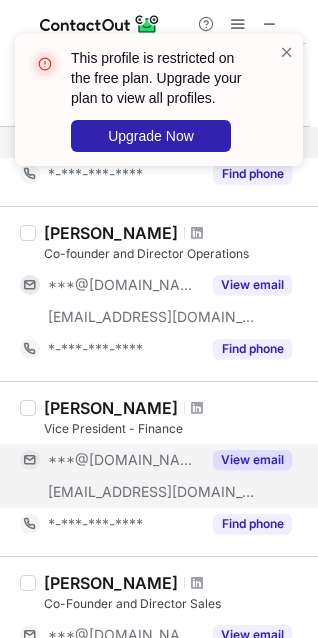 click on "View email" at bounding box center (252, 460) 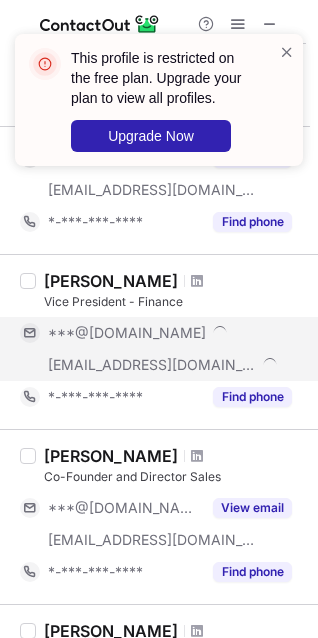 scroll, scrollTop: 318, scrollLeft: 0, axis: vertical 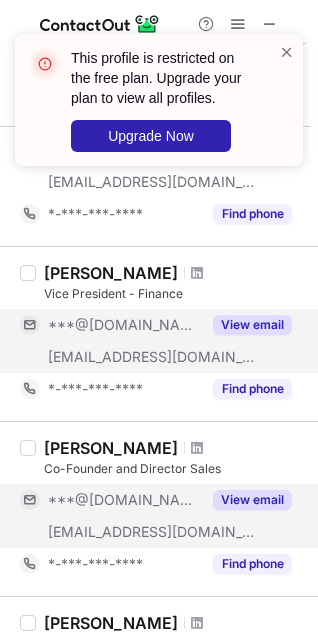 click on "View email" at bounding box center [252, 500] 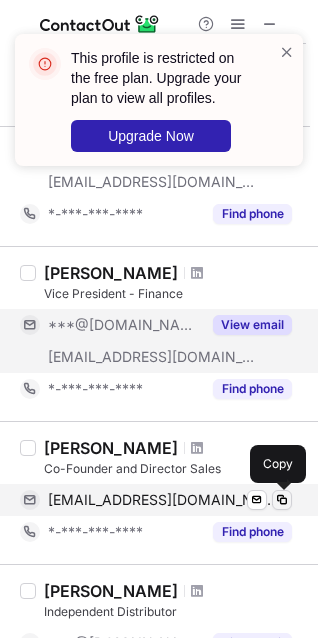 click at bounding box center (282, 500) 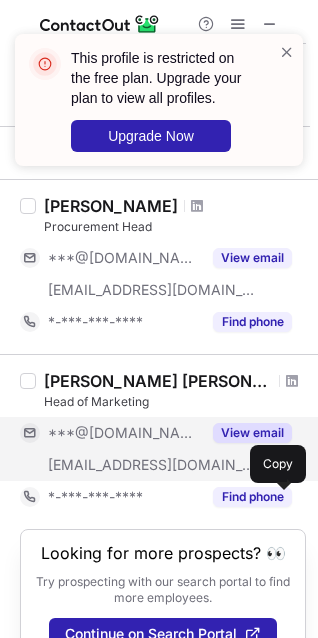 scroll, scrollTop: 1239, scrollLeft: 0, axis: vertical 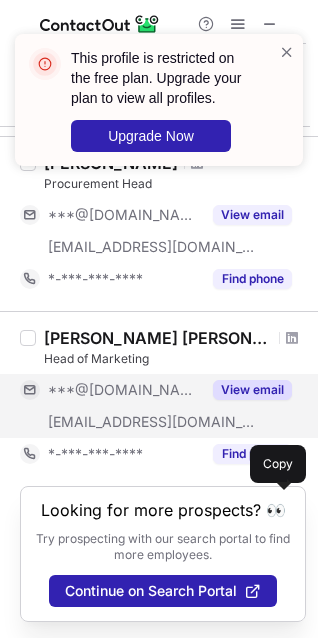 click on "View email" at bounding box center [252, 390] 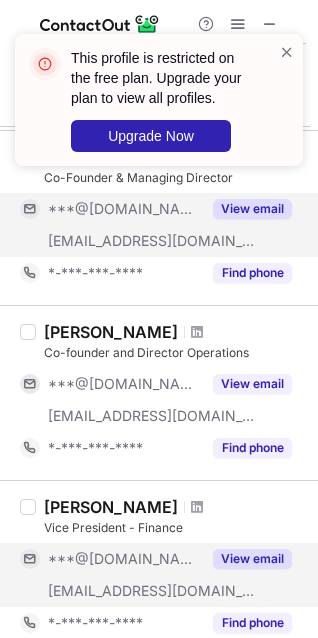 scroll, scrollTop: 0, scrollLeft: 0, axis: both 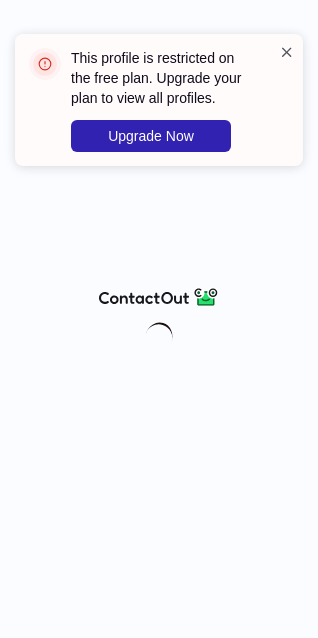click at bounding box center [287, 52] 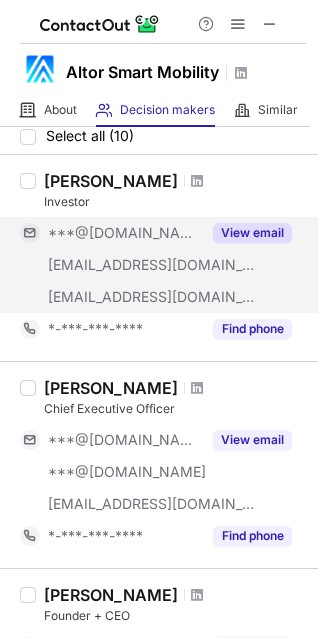 scroll, scrollTop: 138, scrollLeft: 0, axis: vertical 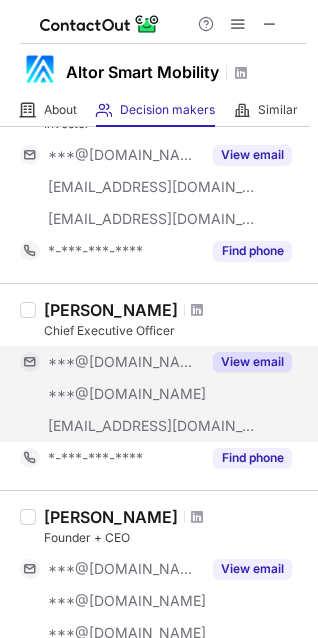 click on "View email" at bounding box center (252, 362) 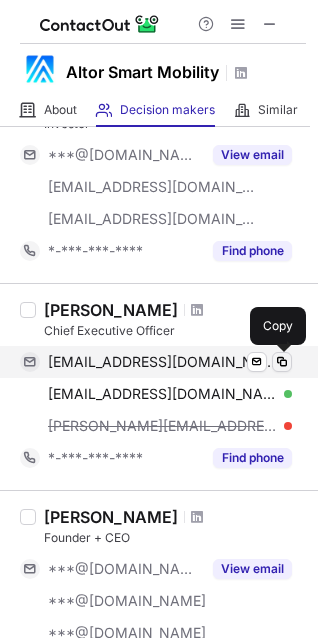 click at bounding box center (282, 362) 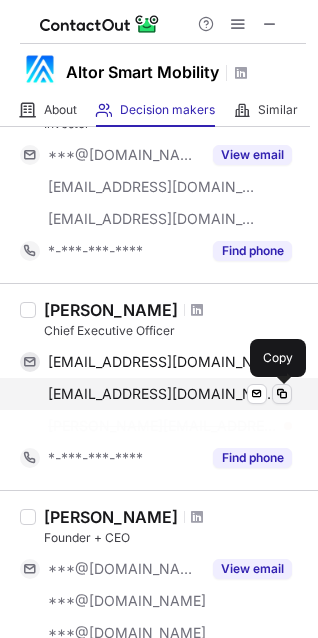 click at bounding box center [282, 394] 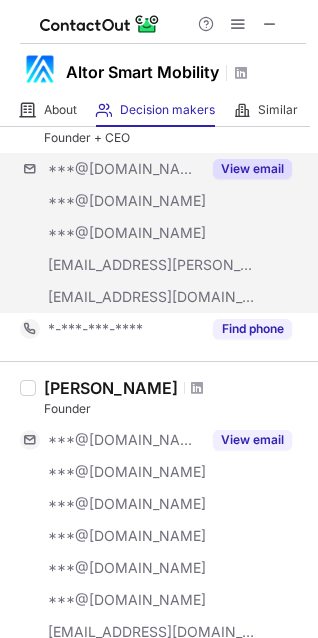 scroll, scrollTop: 504, scrollLeft: 0, axis: vertical 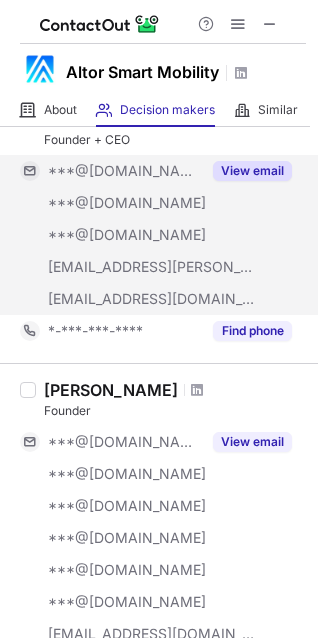 click on "View email" at bounding box center (252, 171) 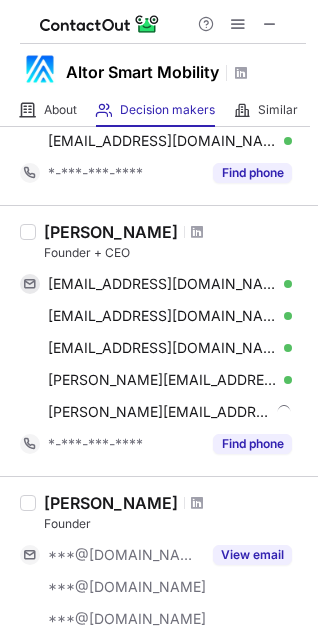 scroll, scrollTop: 377, scrollLeft: 0, axis: vertical 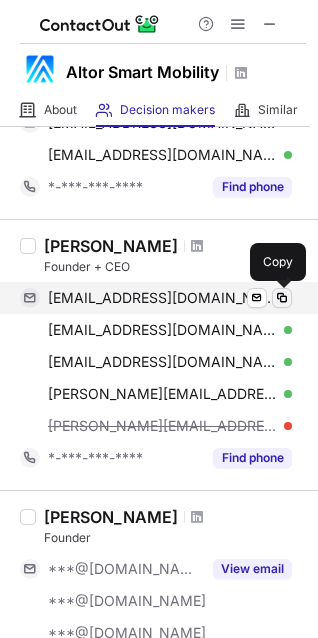 click at bounding box center [282, 298] 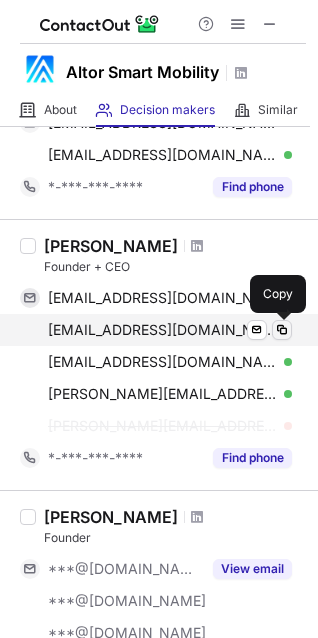 click at bounding box center [282, 330] 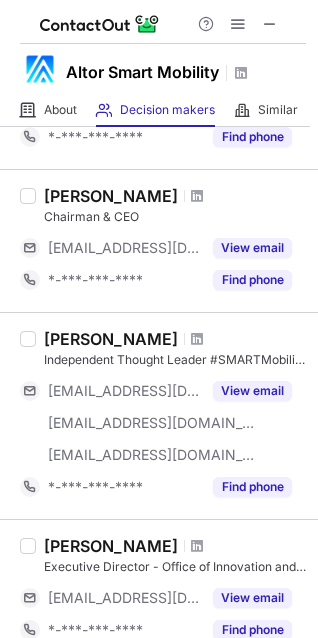 scroll, scrollTop: 1011, scrollLeft: 0, axis: vertical 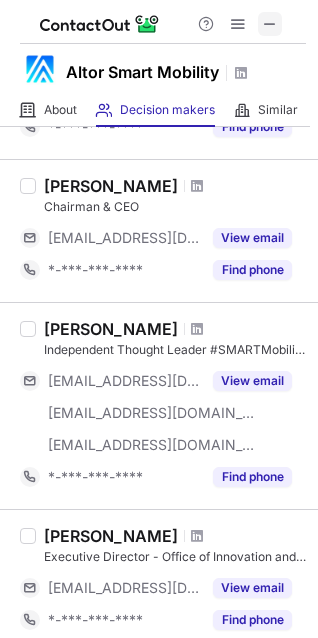 click at bounding box center (270, 24) 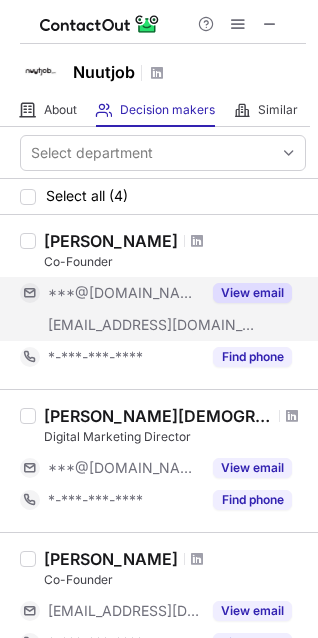 click on "View email" at bounding box center [252, 293] 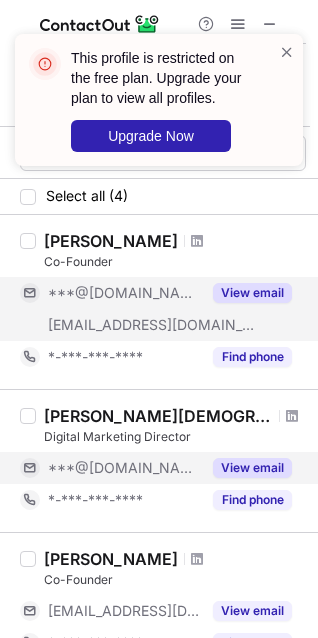 click on "View email" at bounding box center [246, 468] 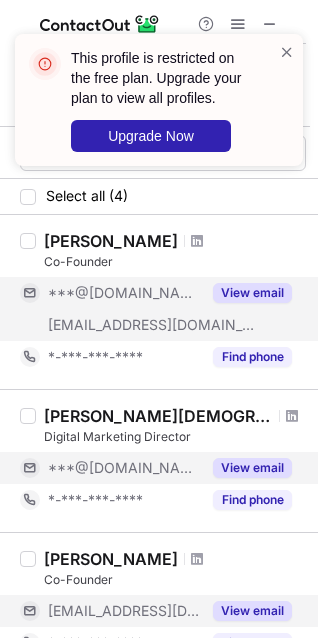 click on "View email" at bounding box center [252, 611] 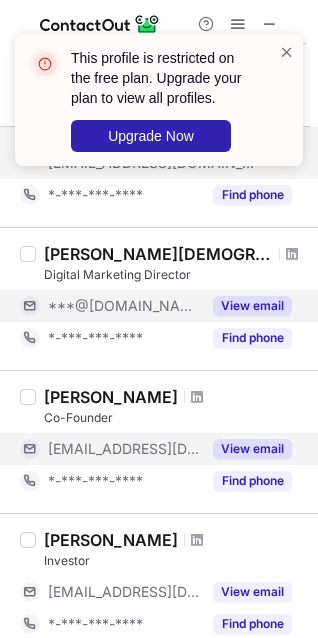 scroll, scrollTop: 165, scrollLeft: 0, axis: vertical 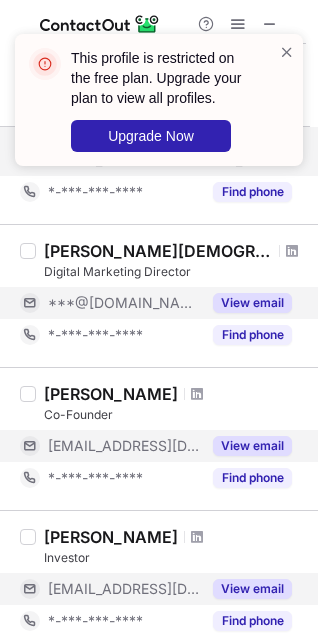 click on "View email" at bounding box center [252, 589] 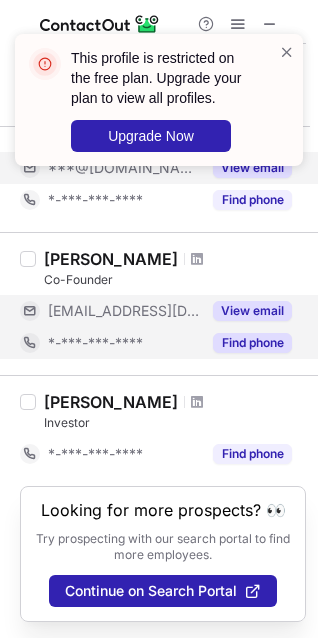 scroll, scrollTop: 300, scrollLeft: 0, axis: vertical 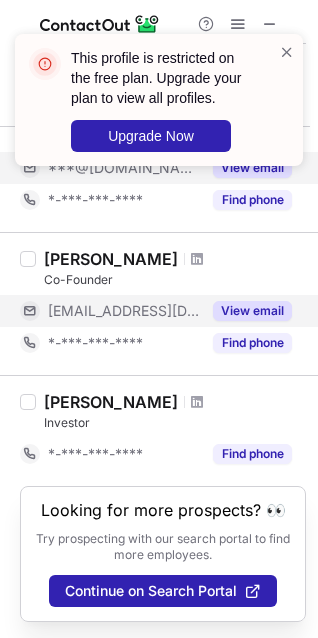 click on "View email" at bounding box center (252, 311) 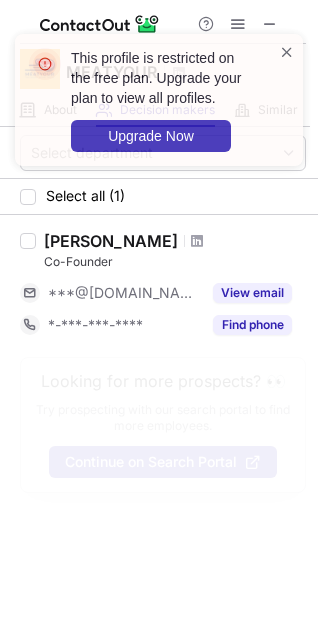 click at bounding box center (287, 52) 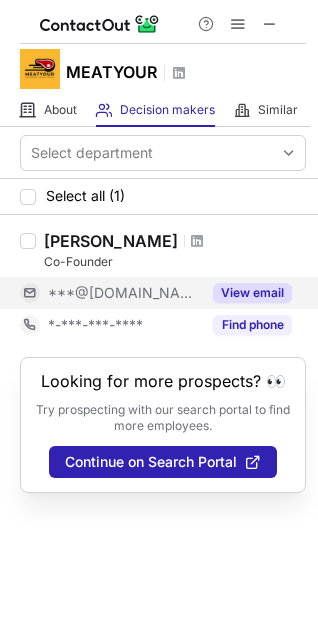 click on "View email" at bounding box center [246, 293] 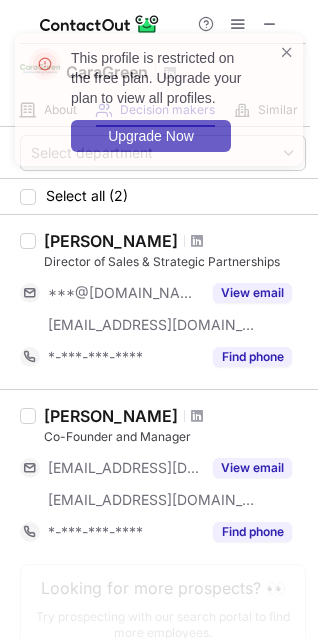click at bounding box center [287, 52] 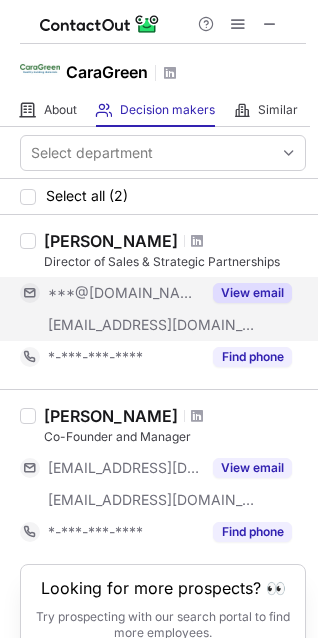 click on "View email" at bounding box center (252, 293) 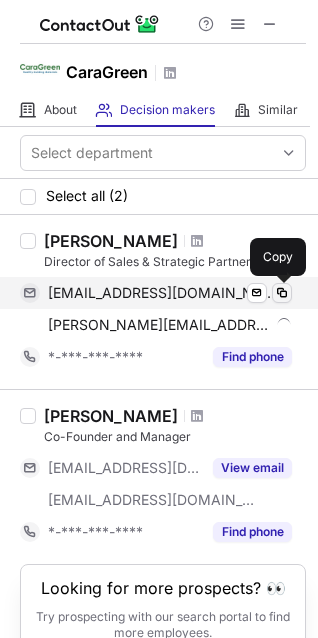 click at bounding box center (282, 293) 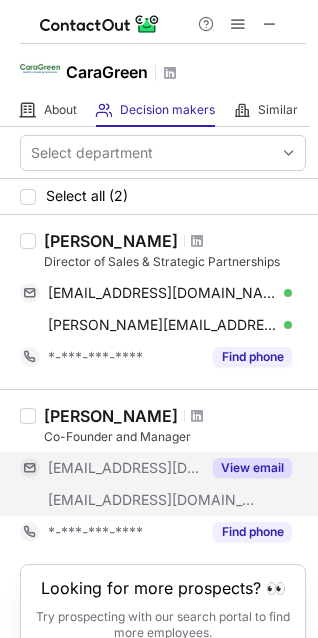 click on "View email" at bounding box center [252, 468] 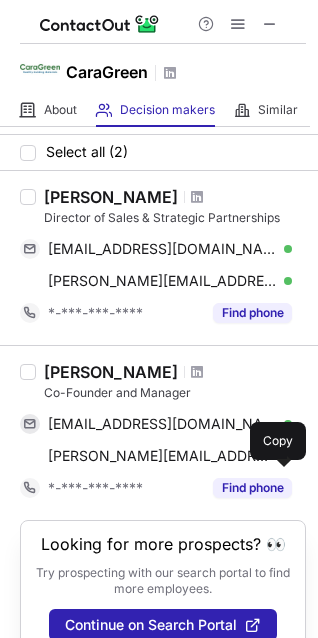 scroll, scrollTop: 65, scrollLeft: 0, axis: vertical 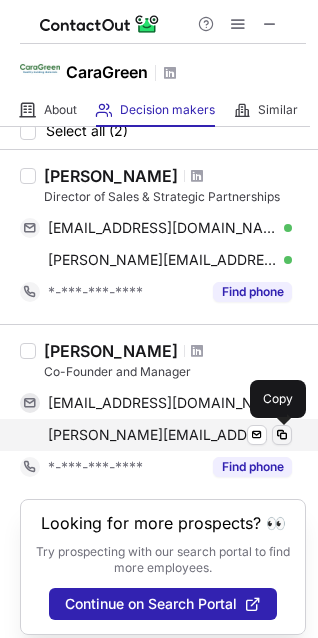 click at bounding box center (282, 435) 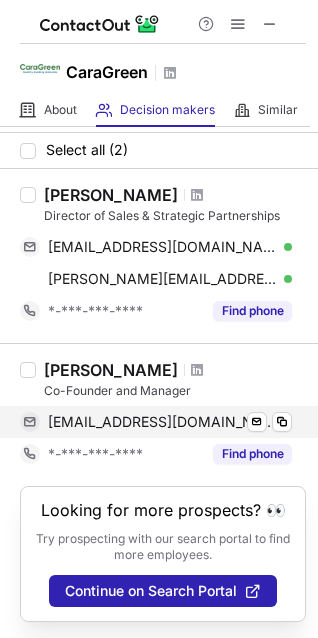 scroll, scrollTop: 46, scrollLeft: 0, axis: vertical 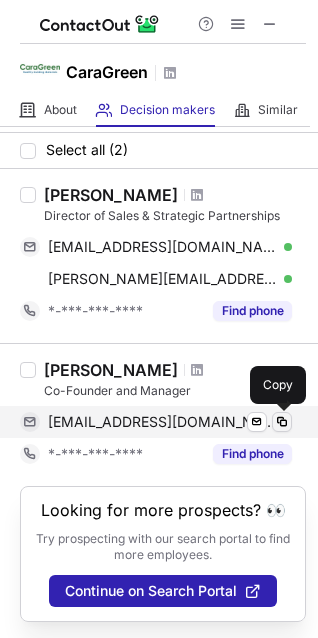 click at bounding box center (282, 422) 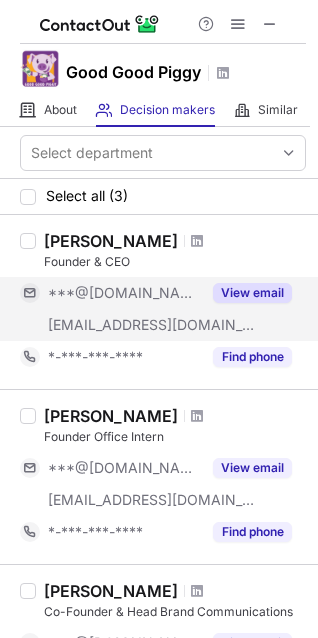 click on "View email" at bounding box center [246, 293] 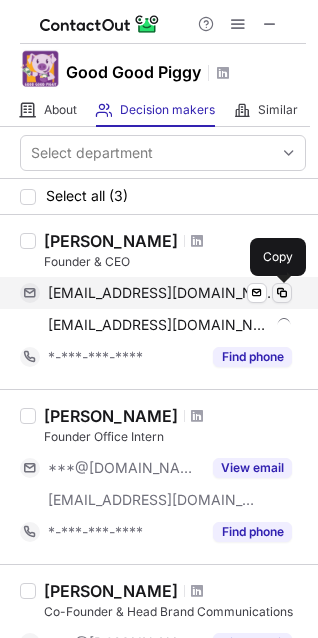 click at bounding box center [282, 293] 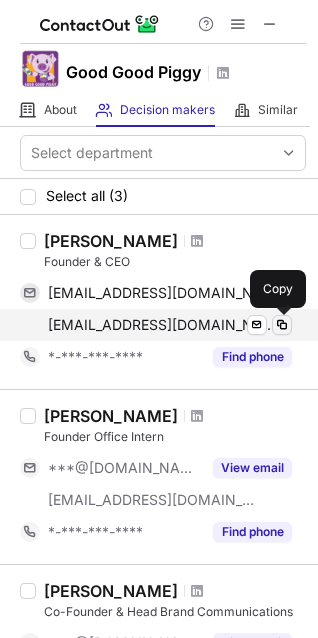 click at bounding box center (282, 325) 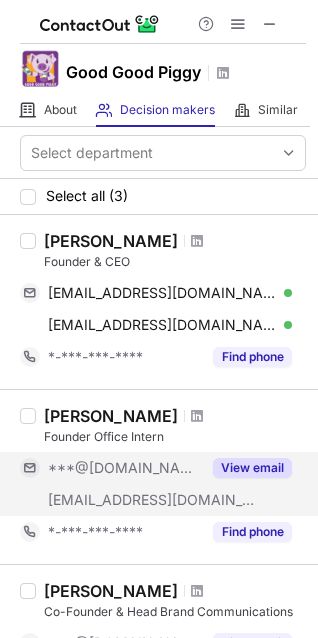 click on "View email" at bounding box center (246, 468) 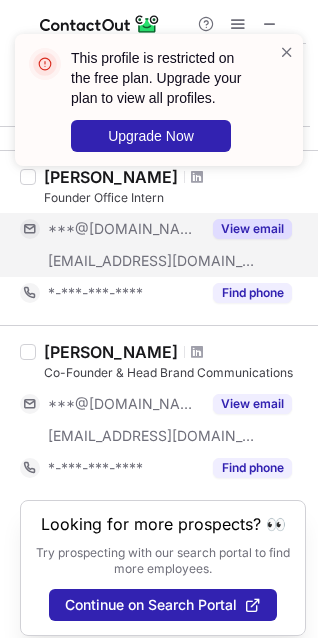 scroll, scrollTop: 253, scrollLeft: 0, axis: vertical 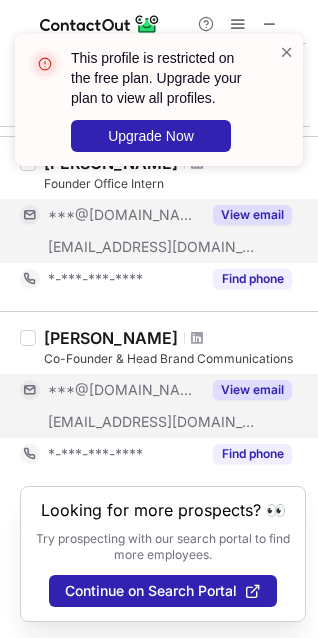 click on "View email" at bounding box center (246, 390) 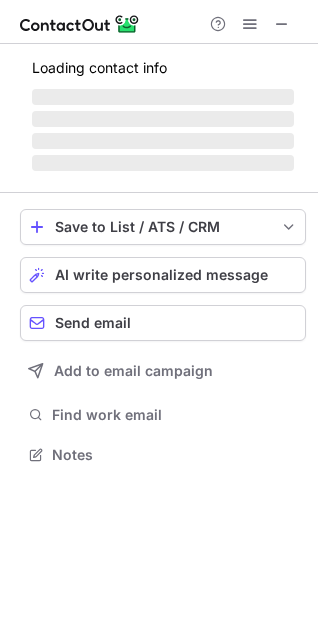 scroll, scrollTop: 10, scrollLeft: 10, axis: both 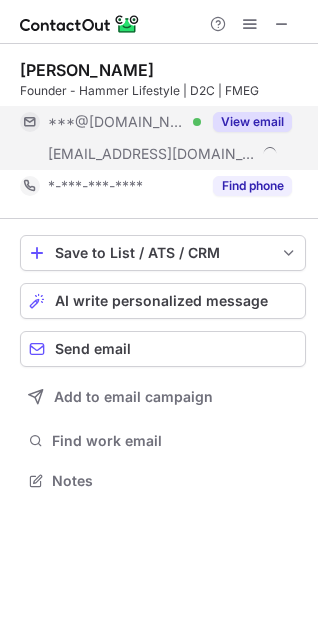 click on "View email" at bounding box center [252, 122] 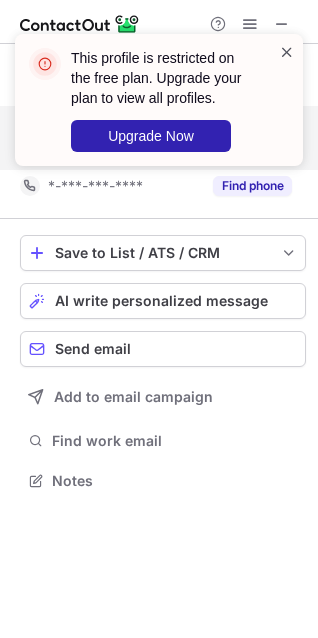 click at bounding box center [287, 52] 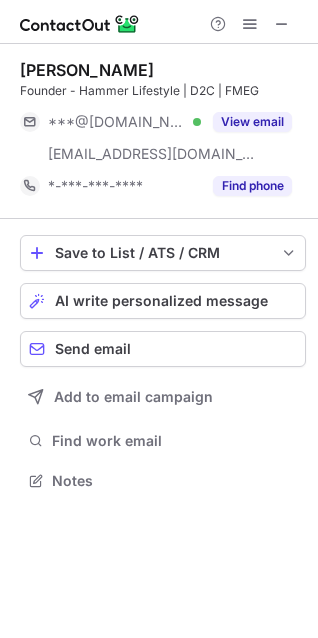 scroll, scrollTop: 10, scrollLeft: 10, axis: both 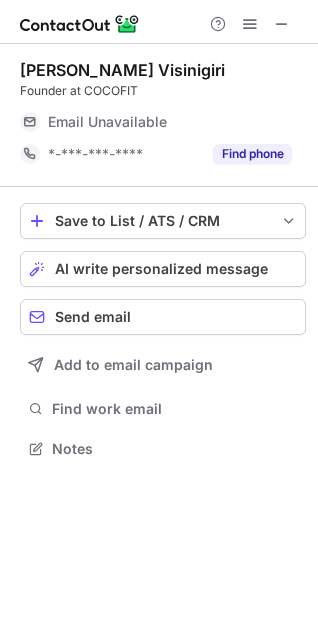 click on "Email Unavailable" at bounding box center (170, 122) 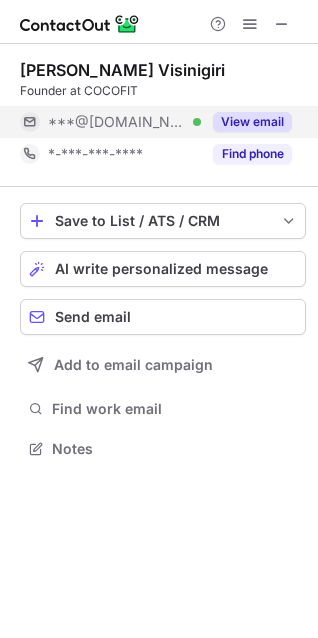 click on "View email" at bounding box center (252, 122) 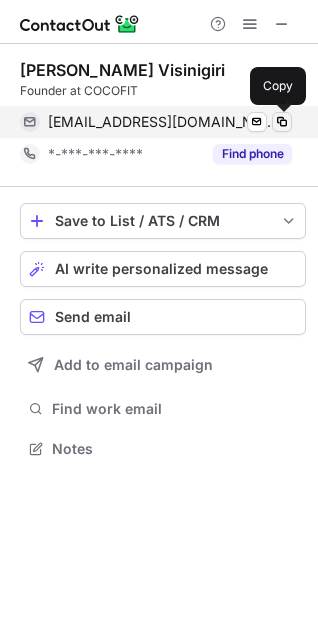 click at bounding box center (282, 122) 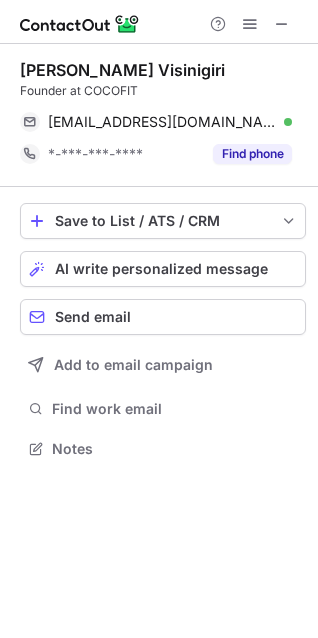 scroll, scrollTop: 441, scrollLeft: 318, axis: both 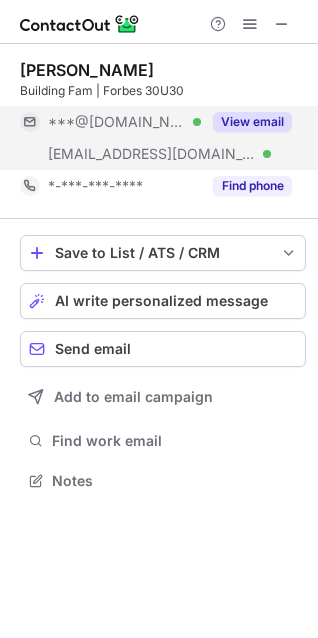 click on "View email" at bounding box center (252, 122) 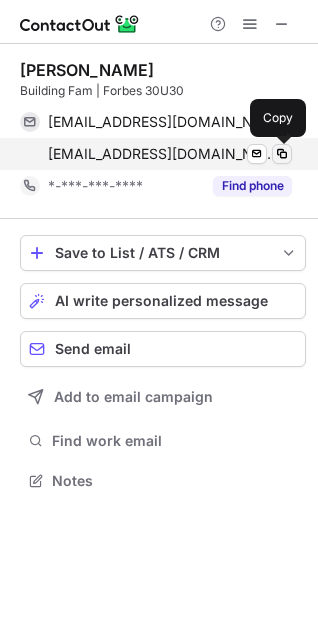 click at bounding box center (282, 154) 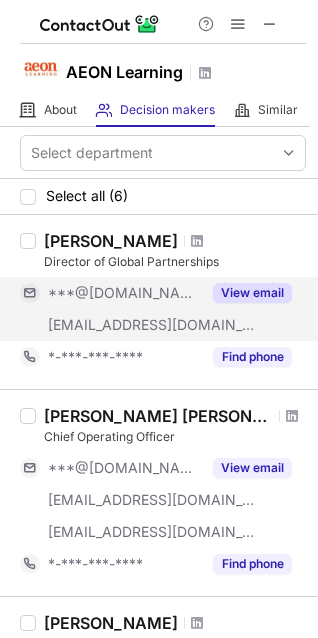click on "View email" at bounding box center (252, 293) 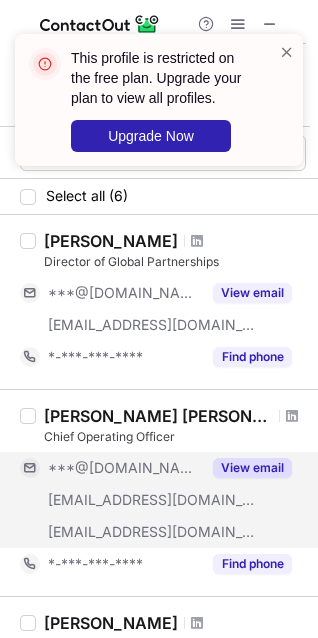 click on "View email" at bounding box center (252, 468) 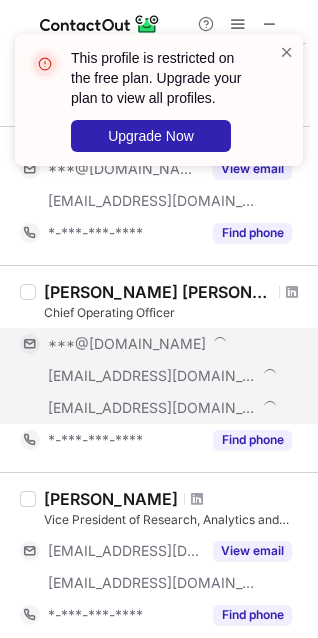 scroll, scrollTop: 163, scrollLeft: 0, axis: vertical 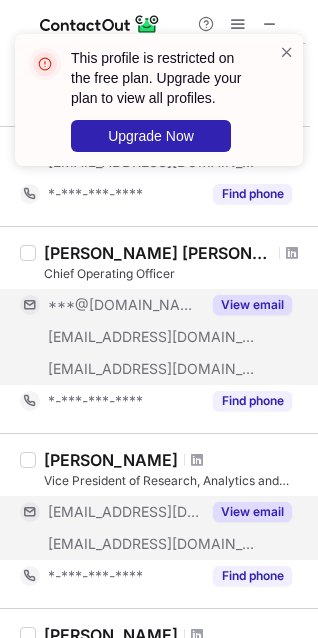 click on "View email" at bounding box center (252, 512) 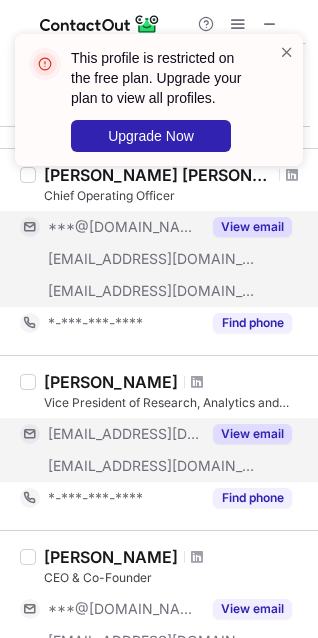 scroll, scrollTop: 338, scrollLeft: 0, axis: vertical 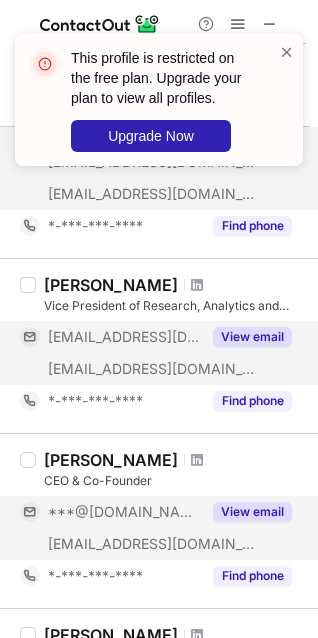 click on "View email" at bounding box center (252, 512) 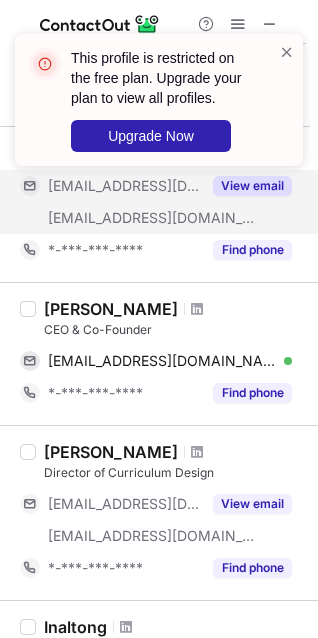 scroll, scrollTop: 491, scrollLeft: 0, axis: vertical 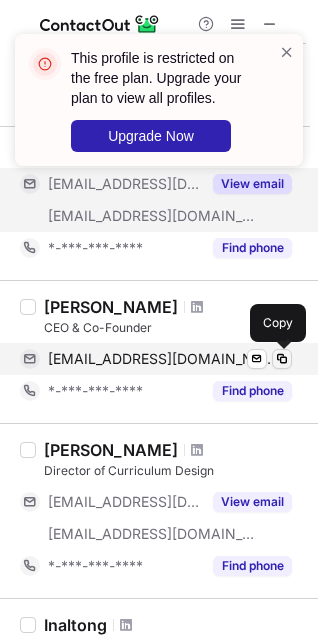 click at bounding box center [282, 359] 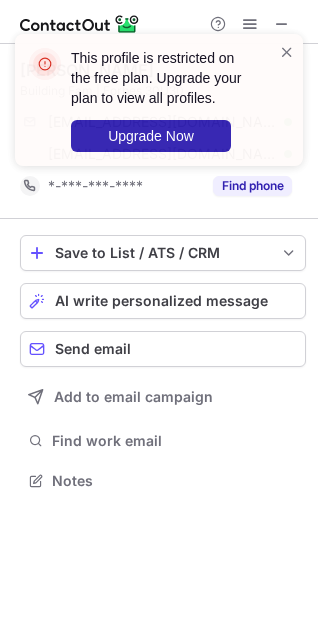 scroll, scrollTop: 10, scrollLeft: 10, axis: both 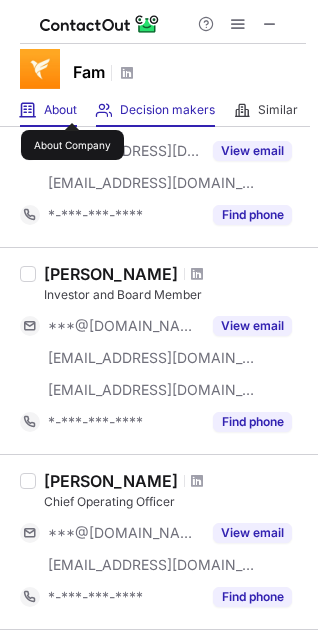 click on "About" at bounding box center (60, 110) 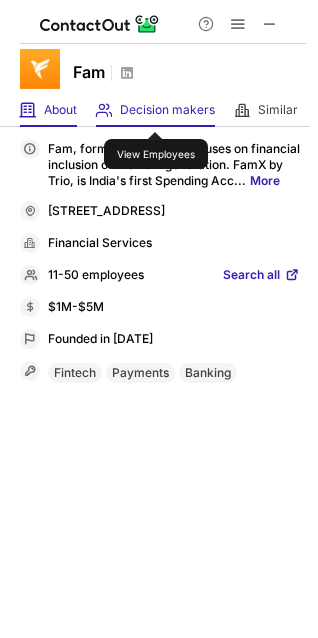 click on "Decision makers" at bounding box center [167, 110] 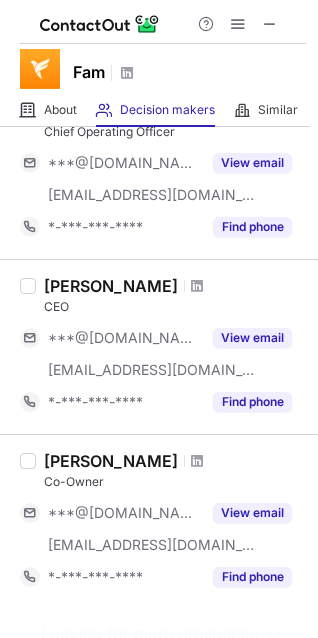 scroll, scrollTop: 1577, scrollLeft: 0, axis: vertical 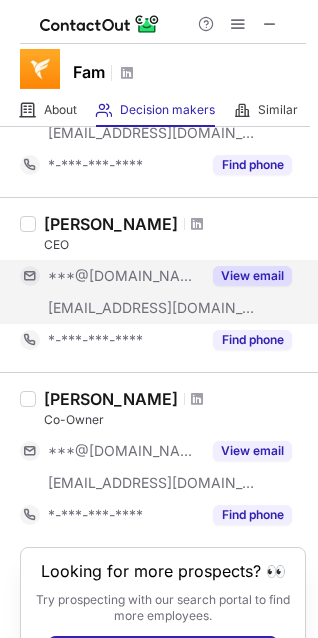click on "View email" at bounding box center (252, 276) 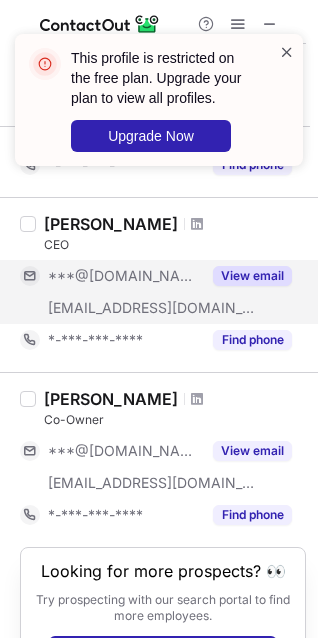 click at bounding box center [287, 52] 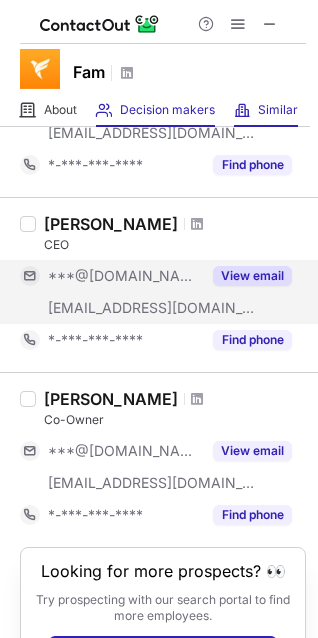 click on "Similar Similar Companies" at bounding box center (266, 110) 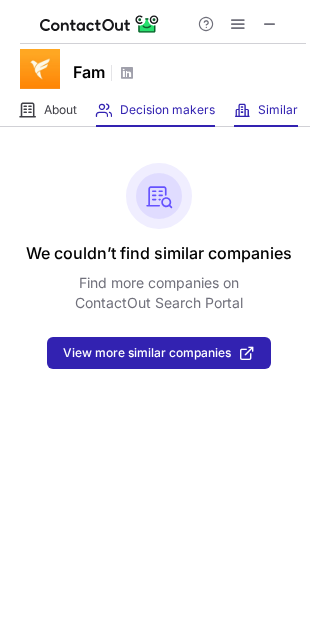 click on "Decision makers View Employees" at bounding box center [155, 110] 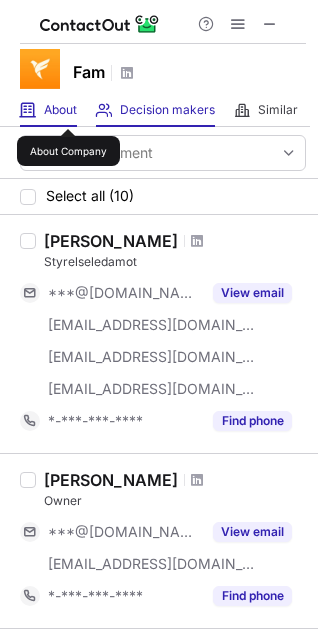 click on "About" at bounding box center (60, 110) 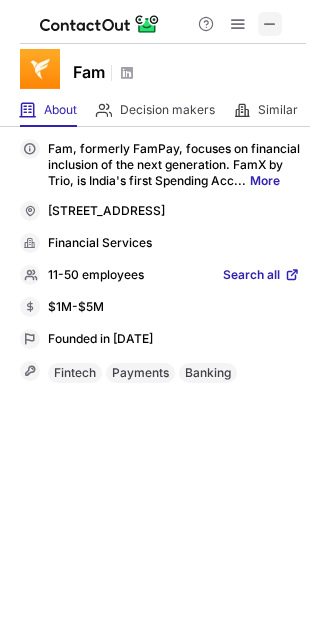 click at bounding box center (270, 24) 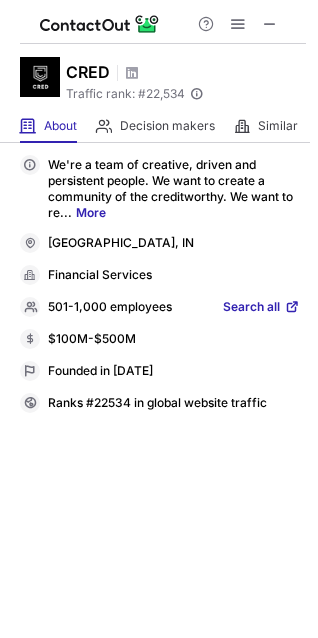 click on "We're a team of creative, driven and persistent people. We want to create a community of the creditworthy. We want to re... More" at bounding box center [160, 188] 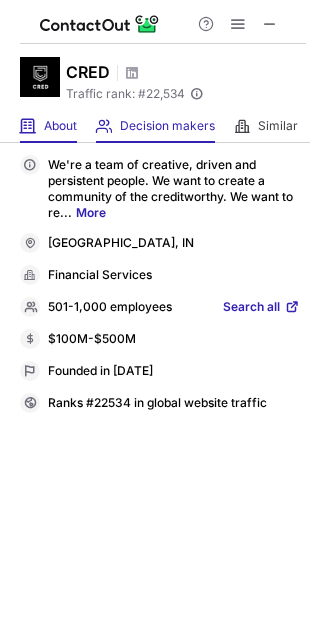 click on "Decision makers" at bounding box center (167, 126) 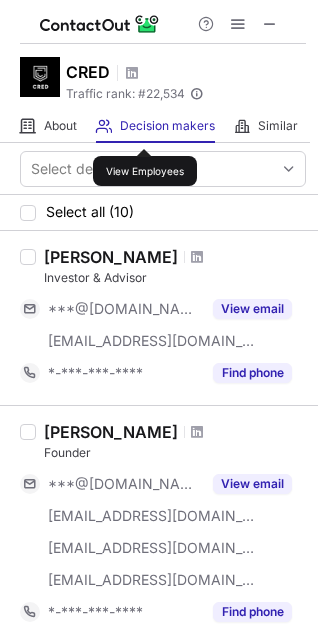 click on "Decision makers" at bounding box center (167, 126) 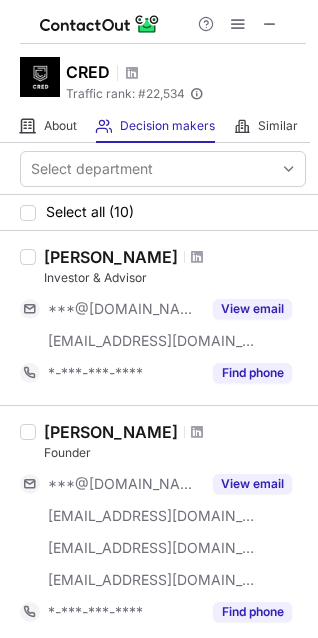 click at bounding box center [163, 22] 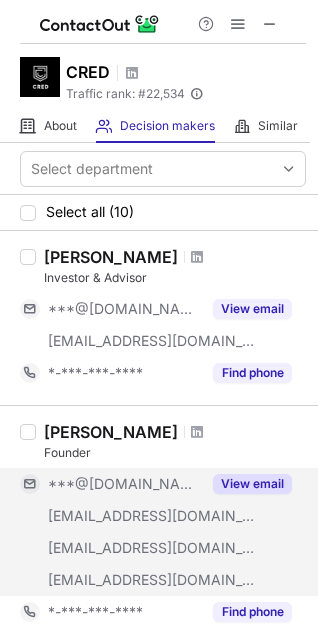 click on "View email" at bounding box center (252, 484) 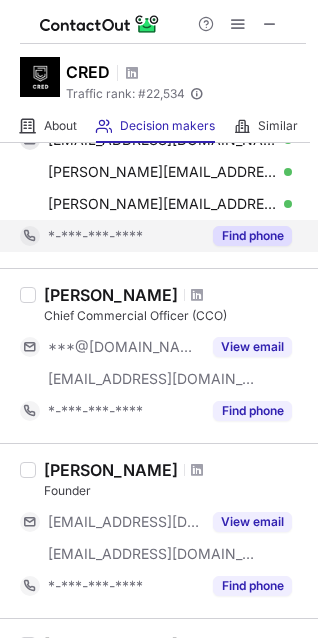 scroll, scrollTop: 448, scrollLeft: 0, axis: vertical 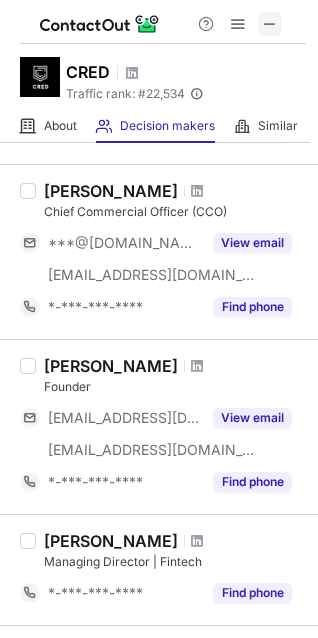 click at bounding box center [270, 24] 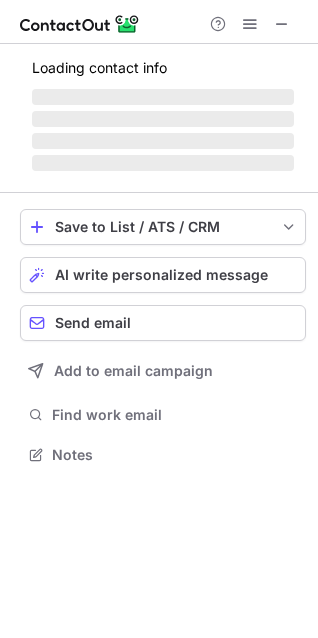 scroll, scrollTop: 10, scrollLeft: 10, axis: both 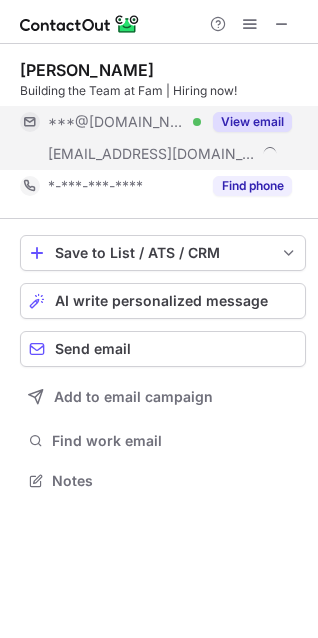 click on "View email" at bounding box center (252, 122) 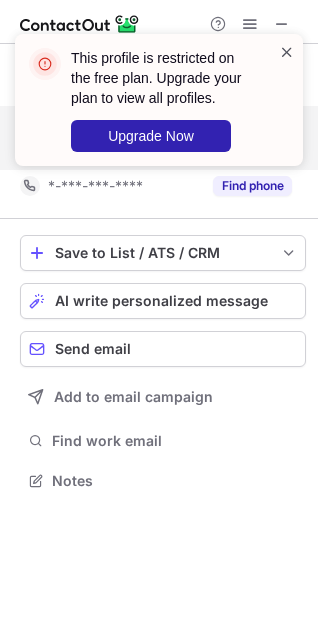 click at bounding box center (287, 52) 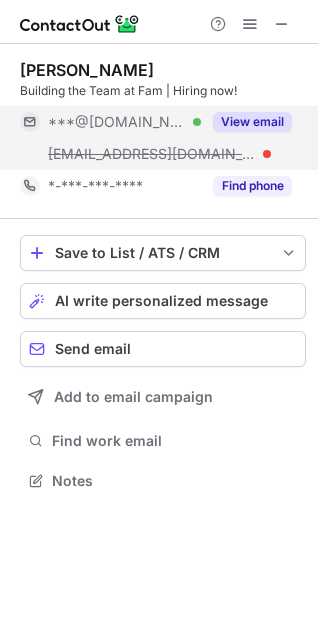 click on "This profile is restricted on the free plan. Upgrade your plan to view all profiles. Upgrade Now" at bounding box center (172, 100) 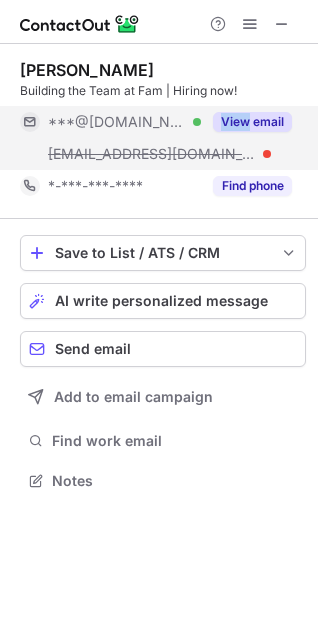 click on "View email" at bounding box center (246, 122) 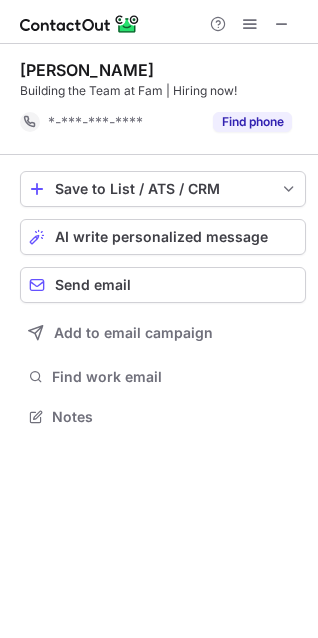 scroll, scrollTop: 403, scrollLeft: 318, axis: both 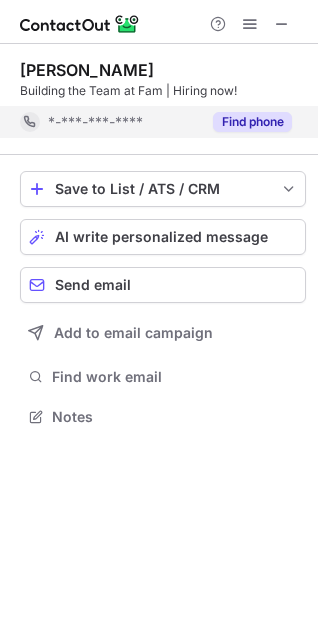 click on "Find phone" at bounding box center [252, 122] 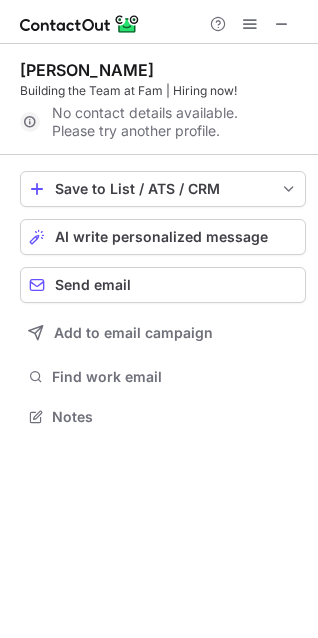 click on "[PERSON_NAME] Building the Team at Fam | Hiring now! No contact details available. Please try another profile." at bounding box center (163, 99) 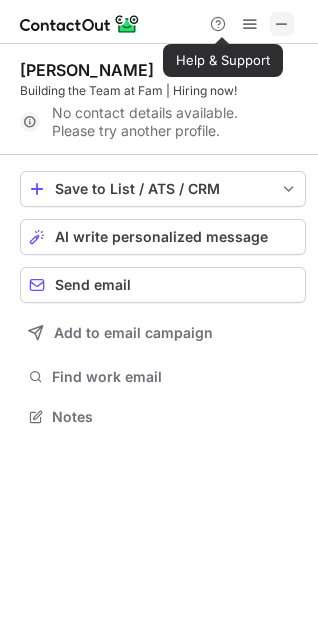 click at bounding box center [282, 24] 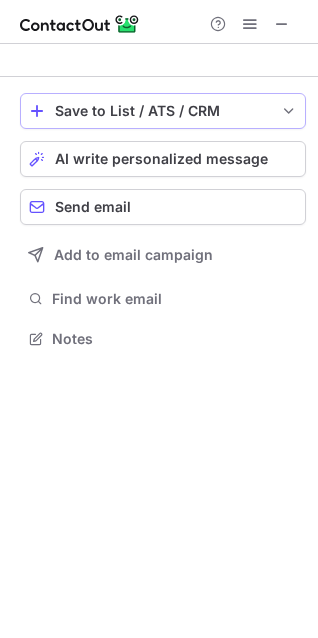 scroll, scrollTop: 441, scrollLeft: 318, axis: both 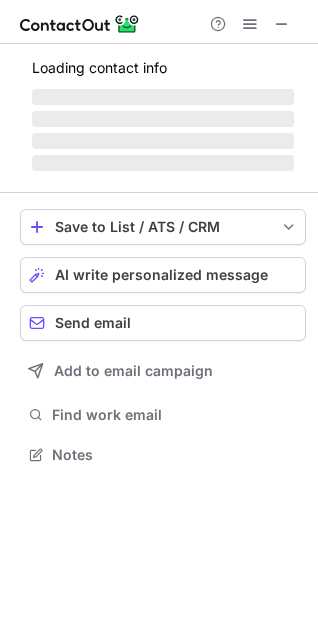 click on "Loading contact info ‌ ‌ ‌ ‌" at bounding box center [163, 112] 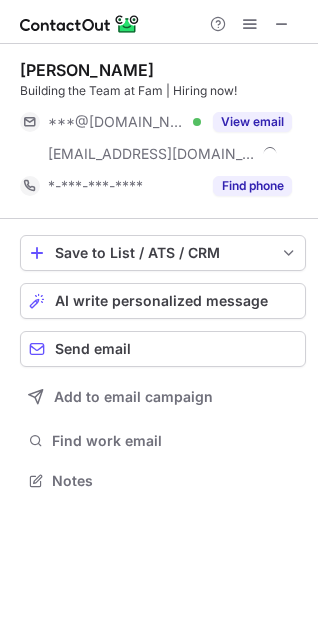 scroll, scrollTop: 10, scrollLeft: 10, axis: both 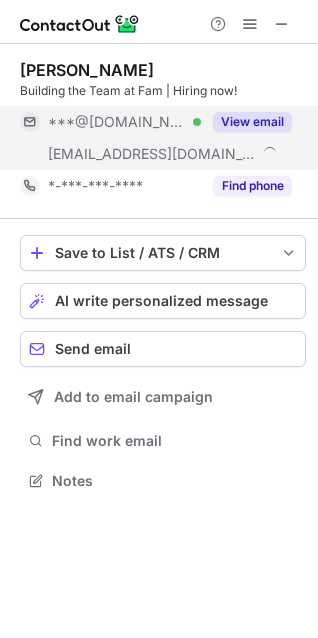 click on "View email" at bounding box center [252, 122] 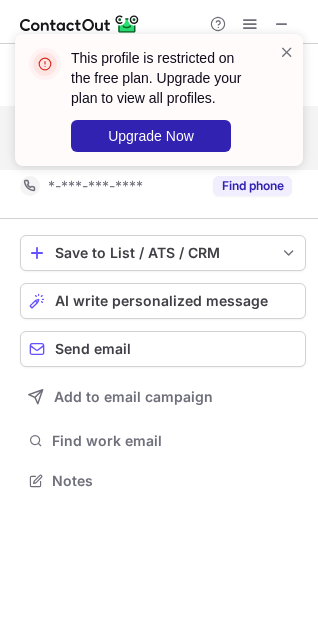 click on "This profile is restricted on the free plan. Upgrade your plan to view all profiles. Upgrade Now" at bounding box center (159, 100) 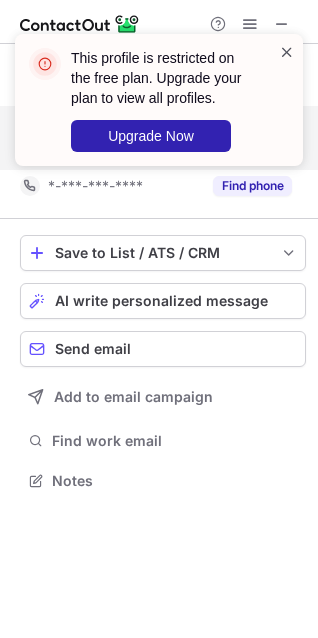 click at bounding box center (287, 52) 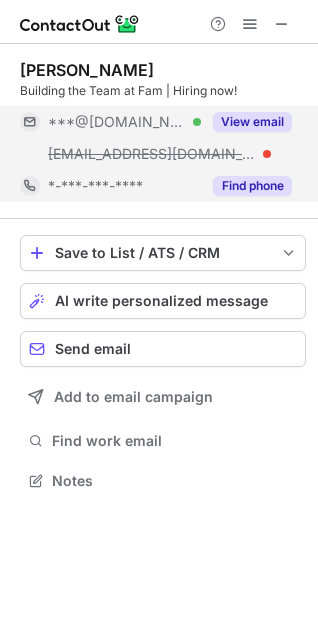 click on "This profile is restricted on the free plan. Upgrade your plan to view all profiles. Upgrade Now Help & Support [PERSON_NAME] Building the Team at Fam | Hiring now! ***@[DOMAIN_NAME] Verified [EMAIL_ADDRESS][DOMAIN_NAME] View email *-***-***-**** Find phone Save to List / ATS / CRM List Select Lever Connect Greenhouse Connect Salesforce Connect Hubspot Connect Bullhorn Connect Zapier (100+ Applications) Connect Request a new integration AI write personalized message Send email Add to email campaign Find work email Notes" at bounding box center [159, 319] 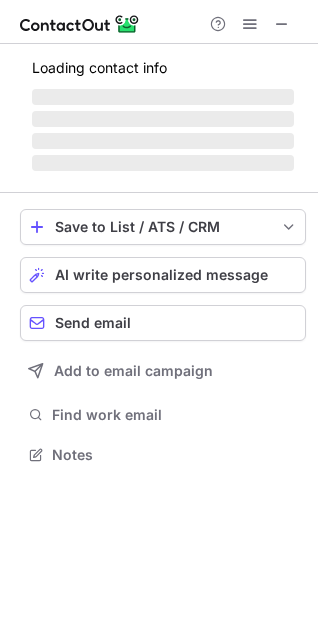 scroll, scrollTop: 441, scrollLeft: 318, axis: both 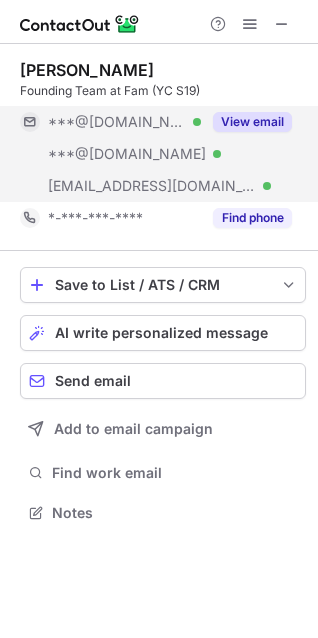 click on "View email" at bounding box center (252, 122) 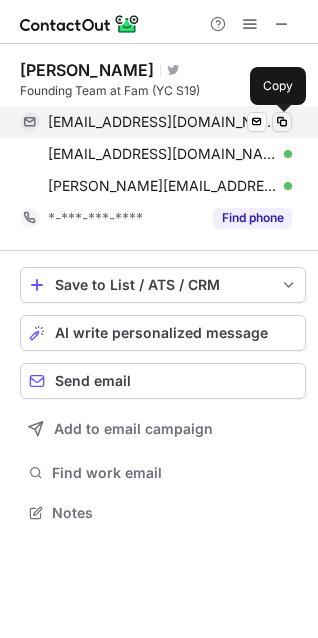 click at bounding box center (282, 122) 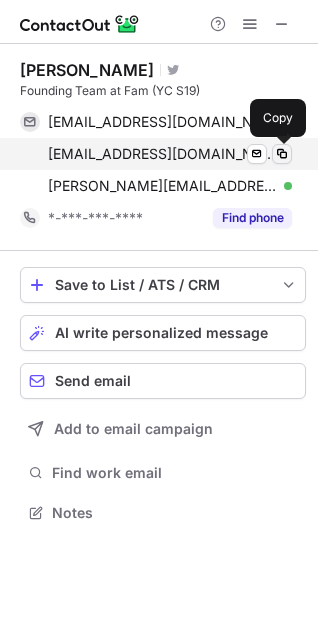 click at bounding box center (282, 154) 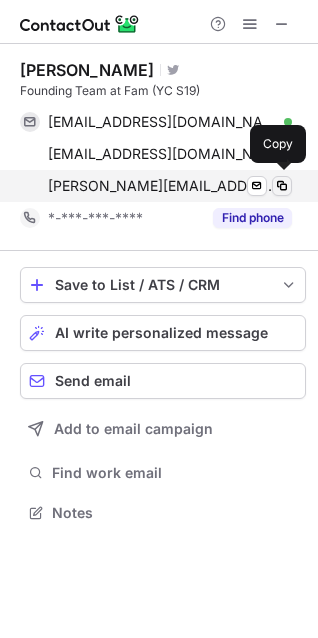 click at bounding box center [282, 186] 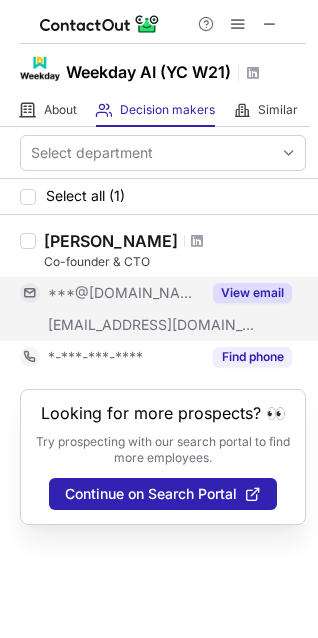 click on "View email" at bounding box center [252, 293] 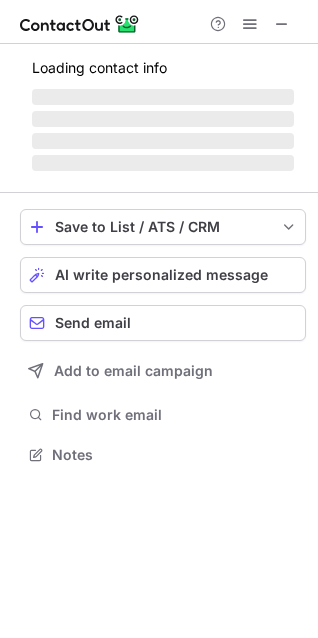 scroll, scrollTop: 10, scrollLeft: 10, axis: both 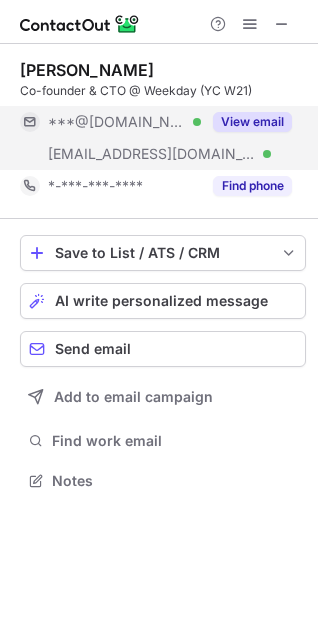 click on "View email" at bounding box center (252, 122) 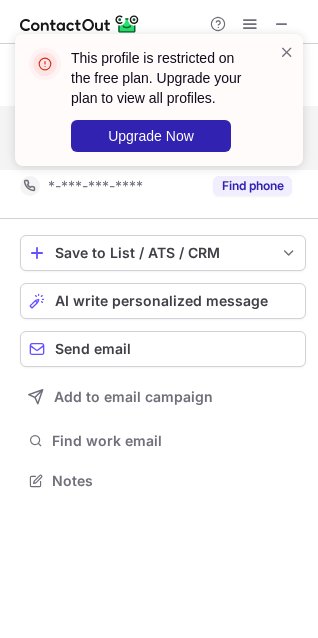 scroll, scrollTop: 441, scrollLeft: 318, axis: both 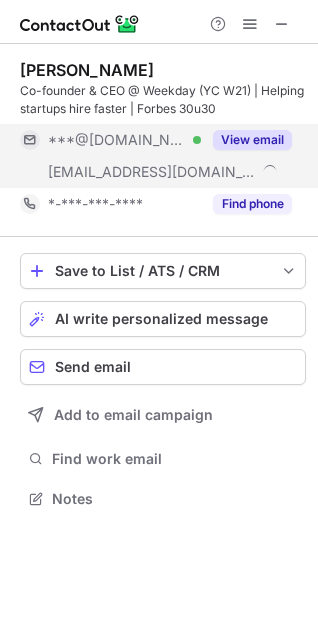 click on "View email" at bounding box center (252, 140) 